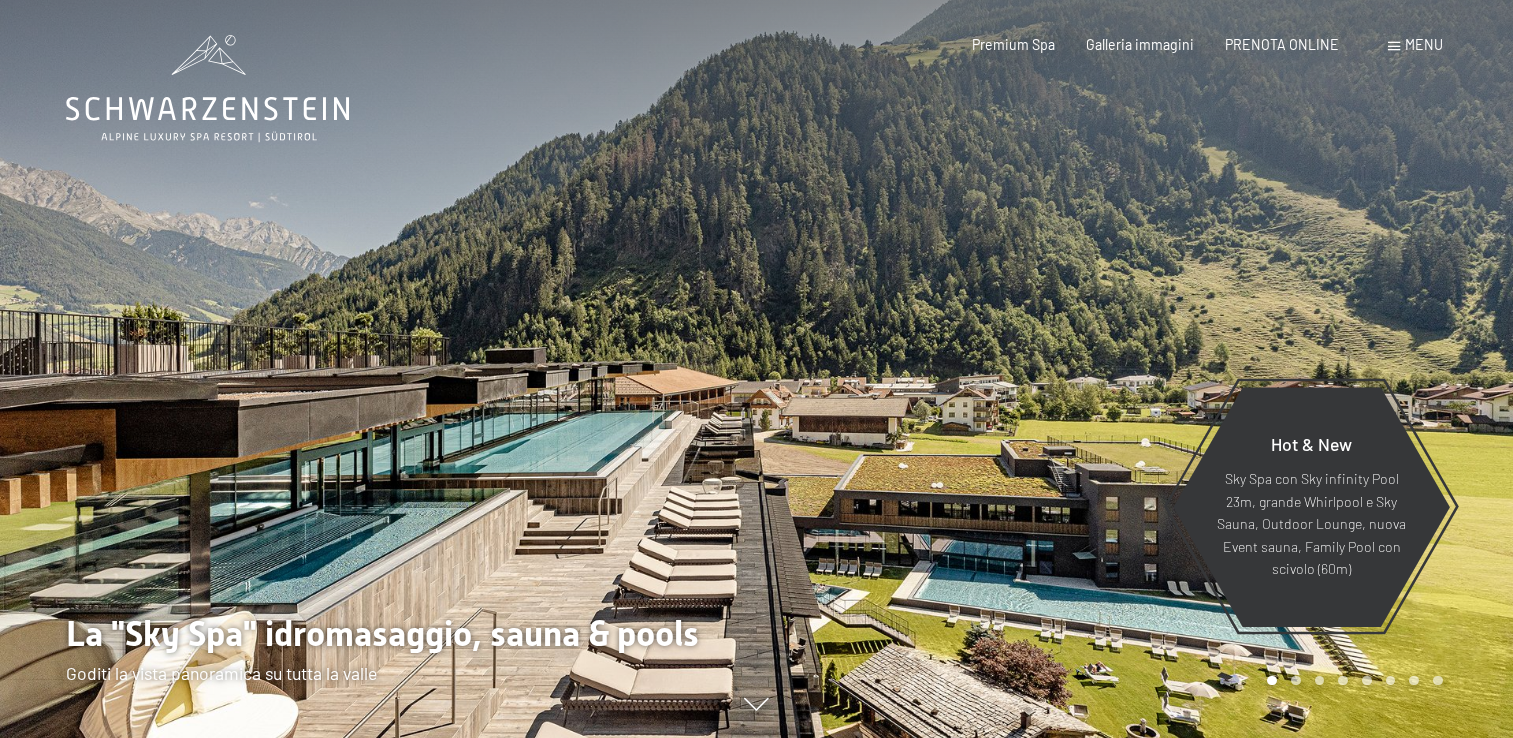 scroll, scrollTop: 0, scrollLeft: 0, axis: both 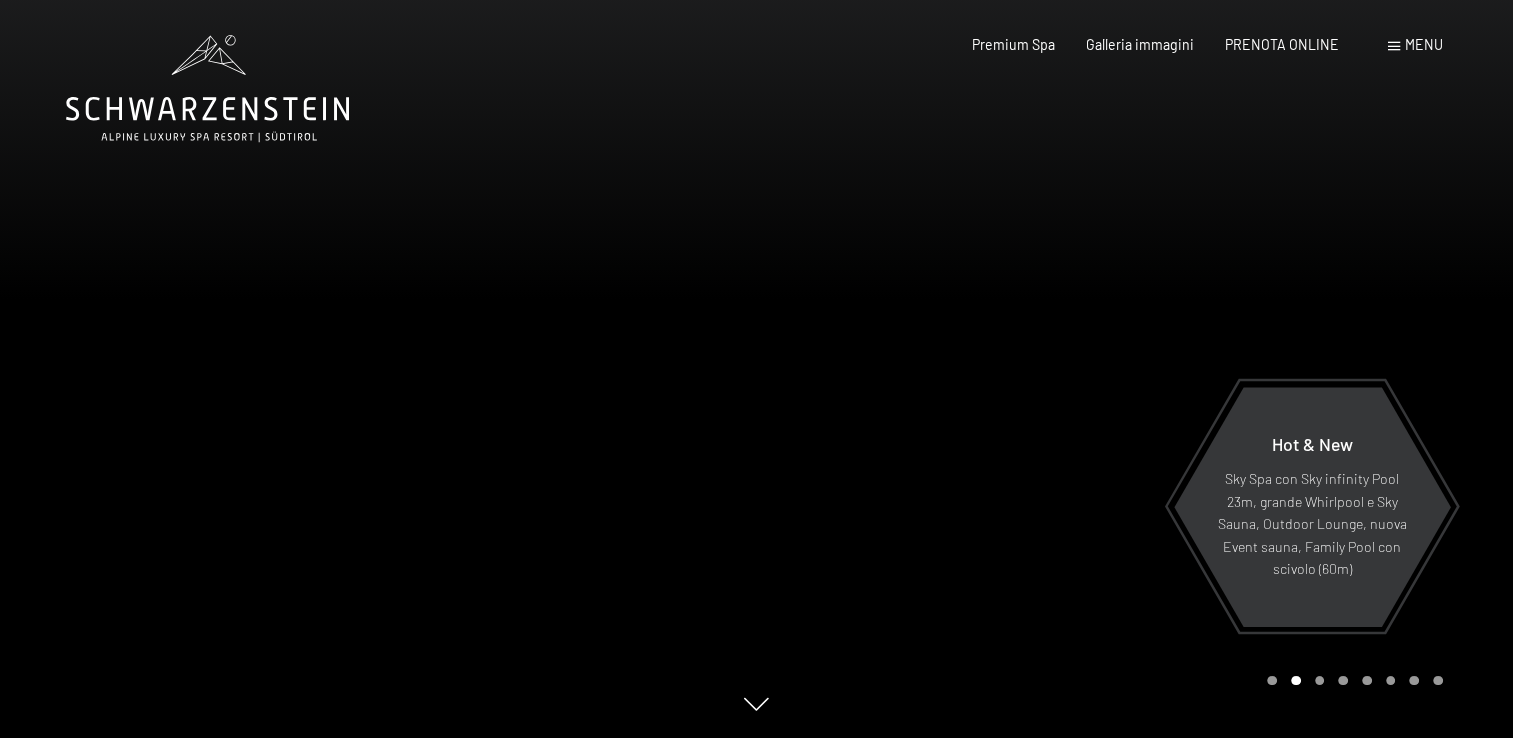click on "Menu" at bounding box center [1424, 44] 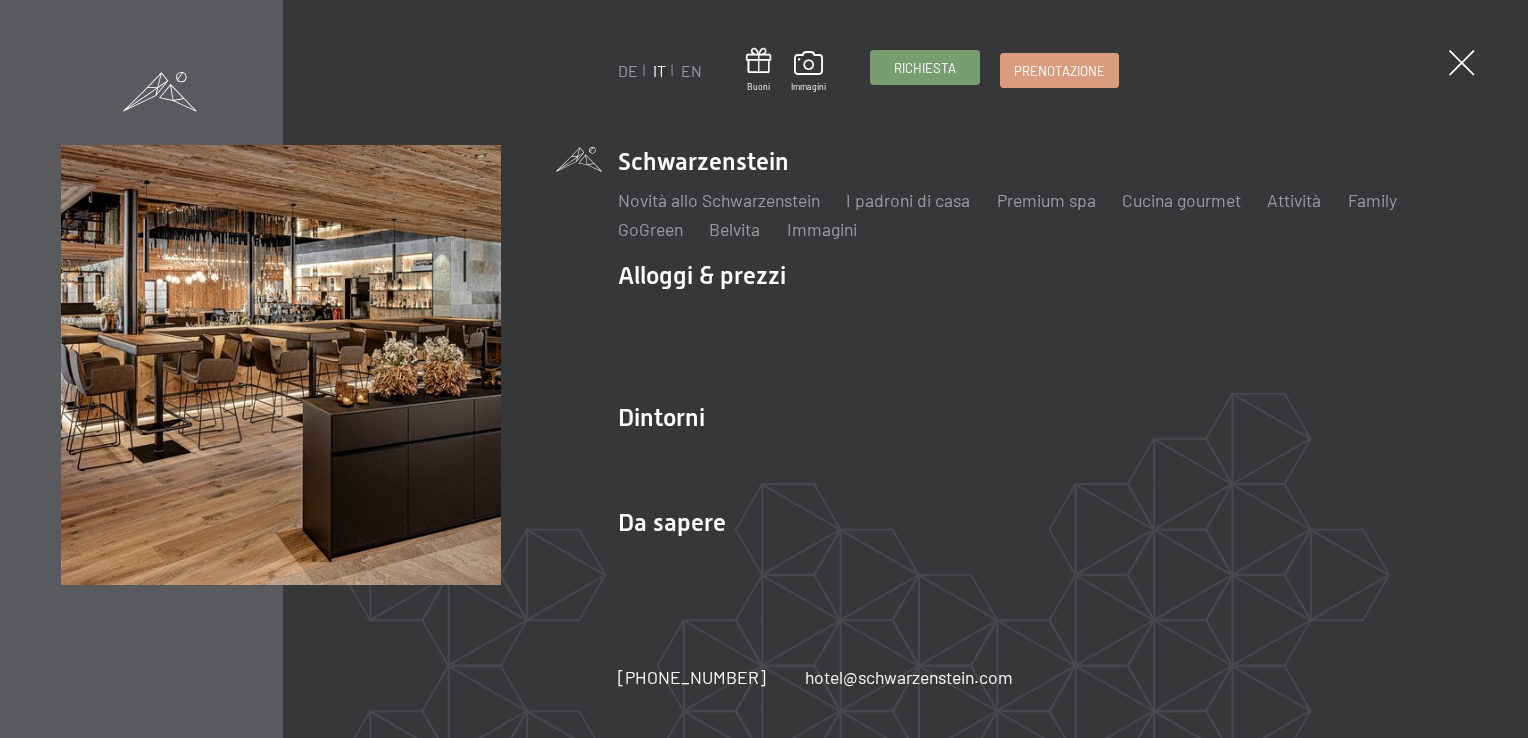 click on "Richiesta" at bounding box center [925, 68] 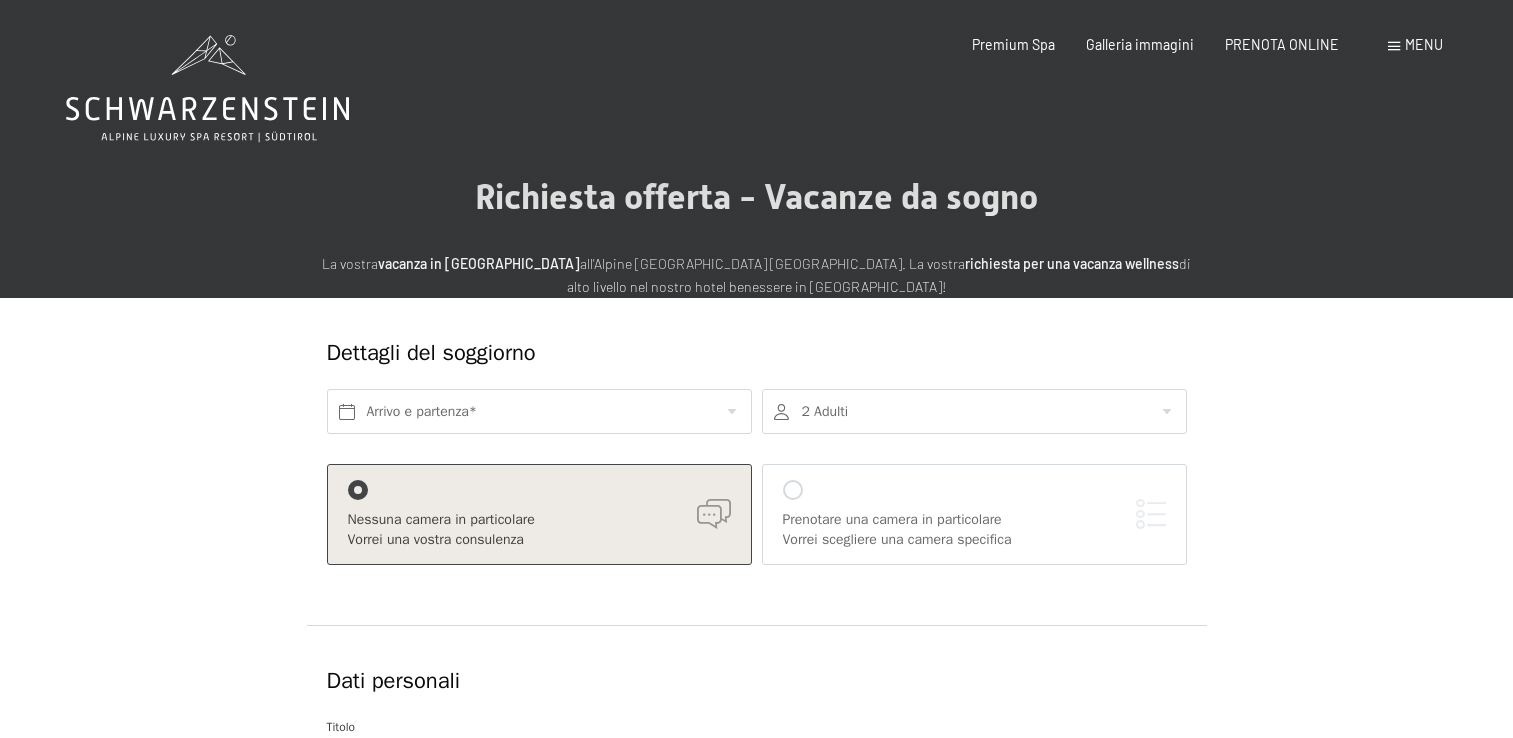 scroll, scrollTop: 0, scrollLeft: 0, axis: both 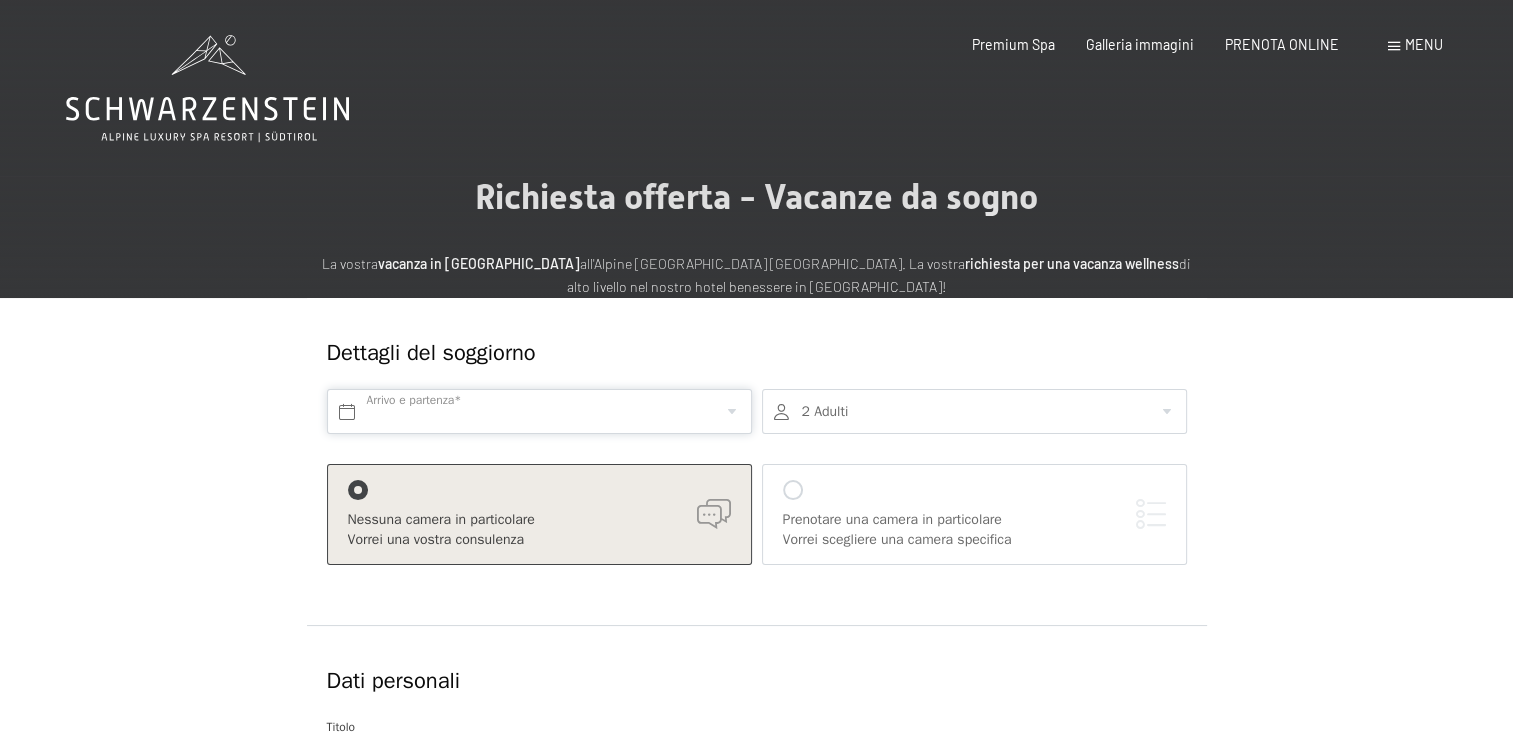 click at bounding box center [539, 411] 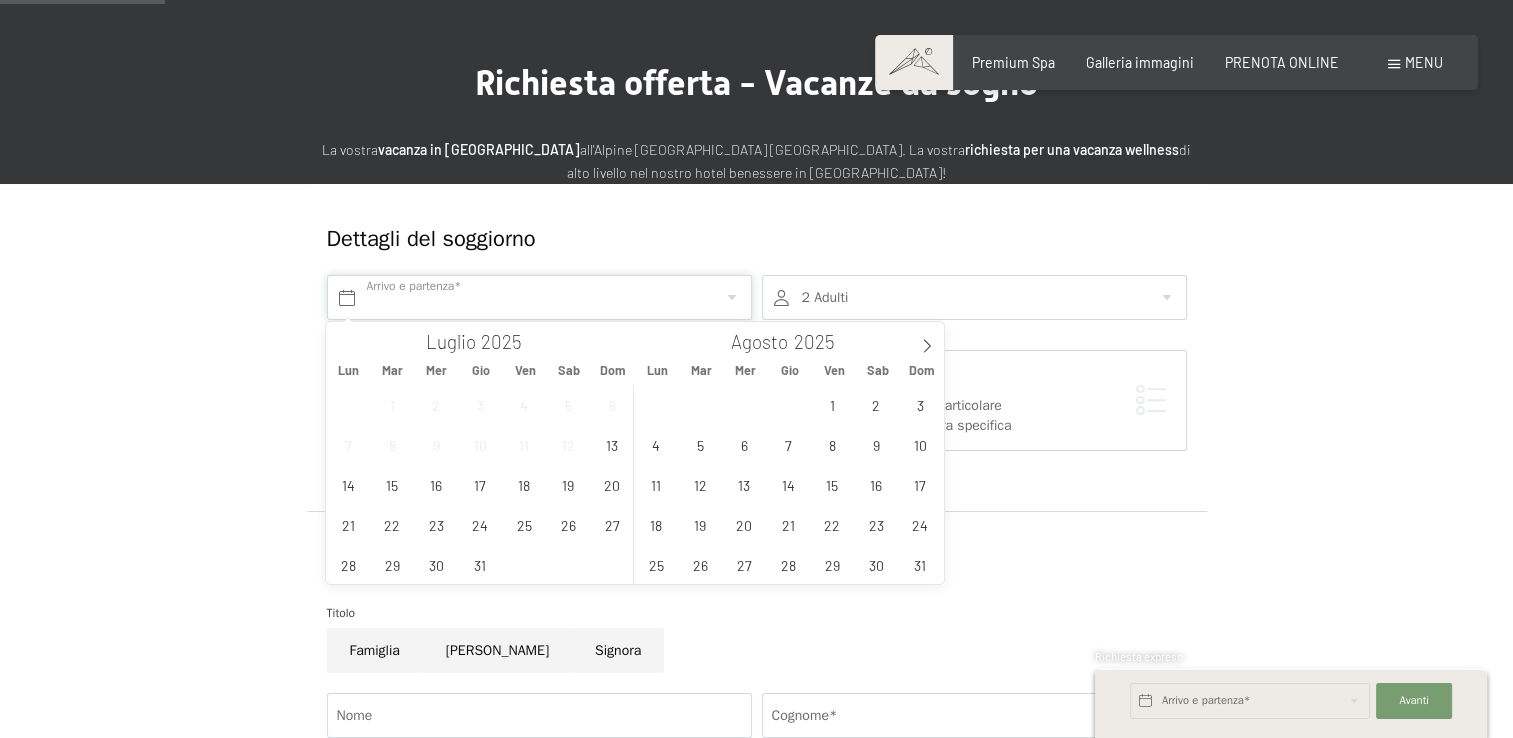 scroll, scrollTop: 200, scrollLeft: 0, axis: vertical 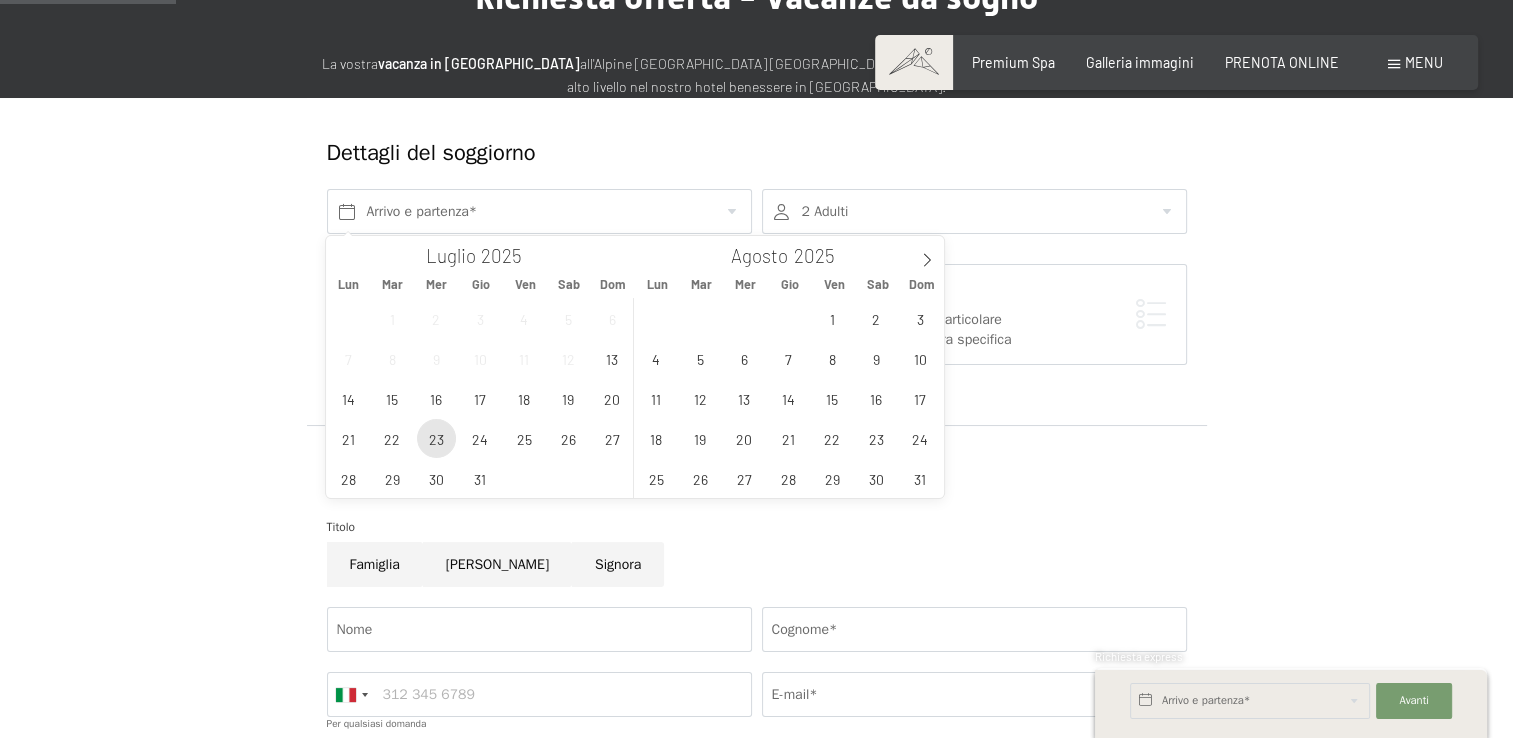 click on "23" at bounding box center [436, 438] 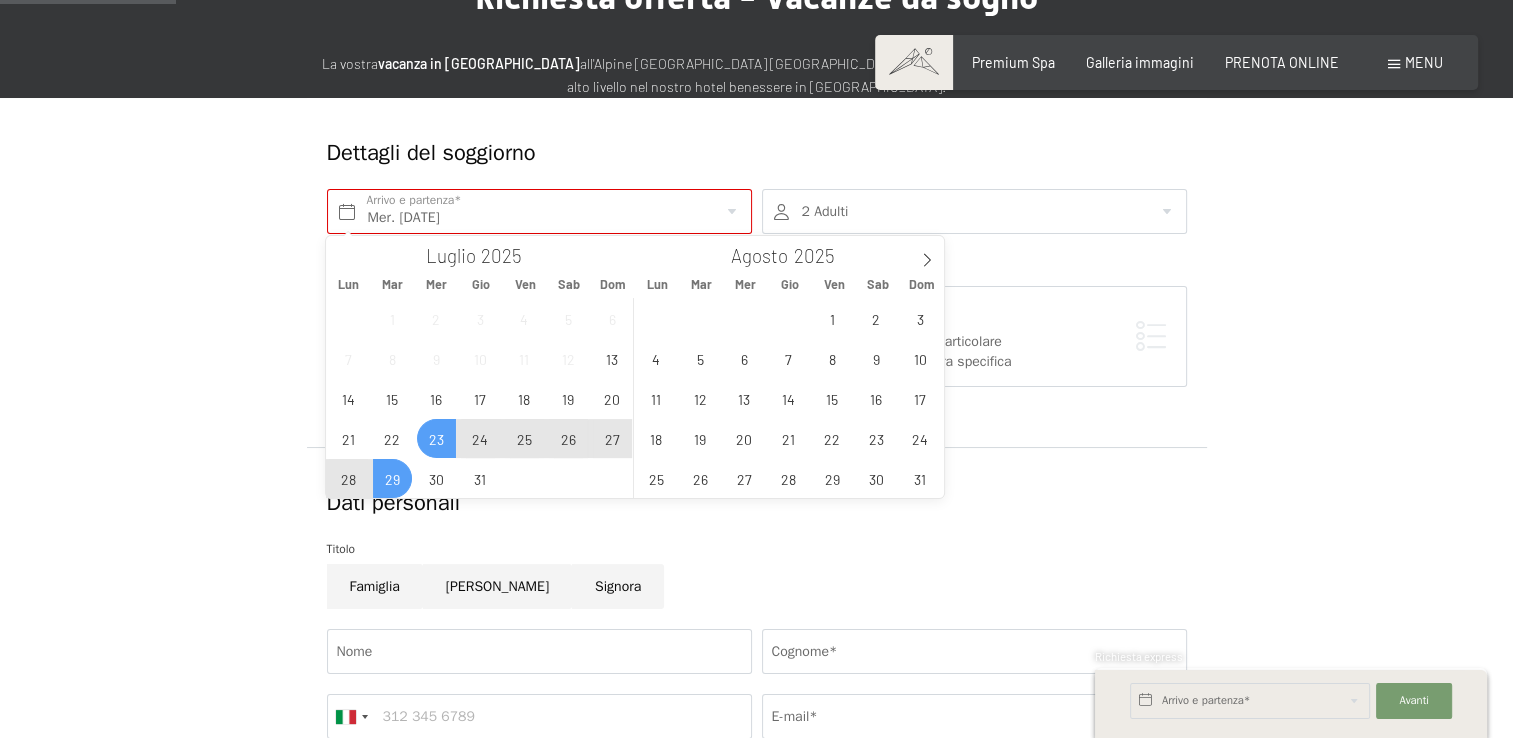 click on "29" at bounding box center (392, 478) 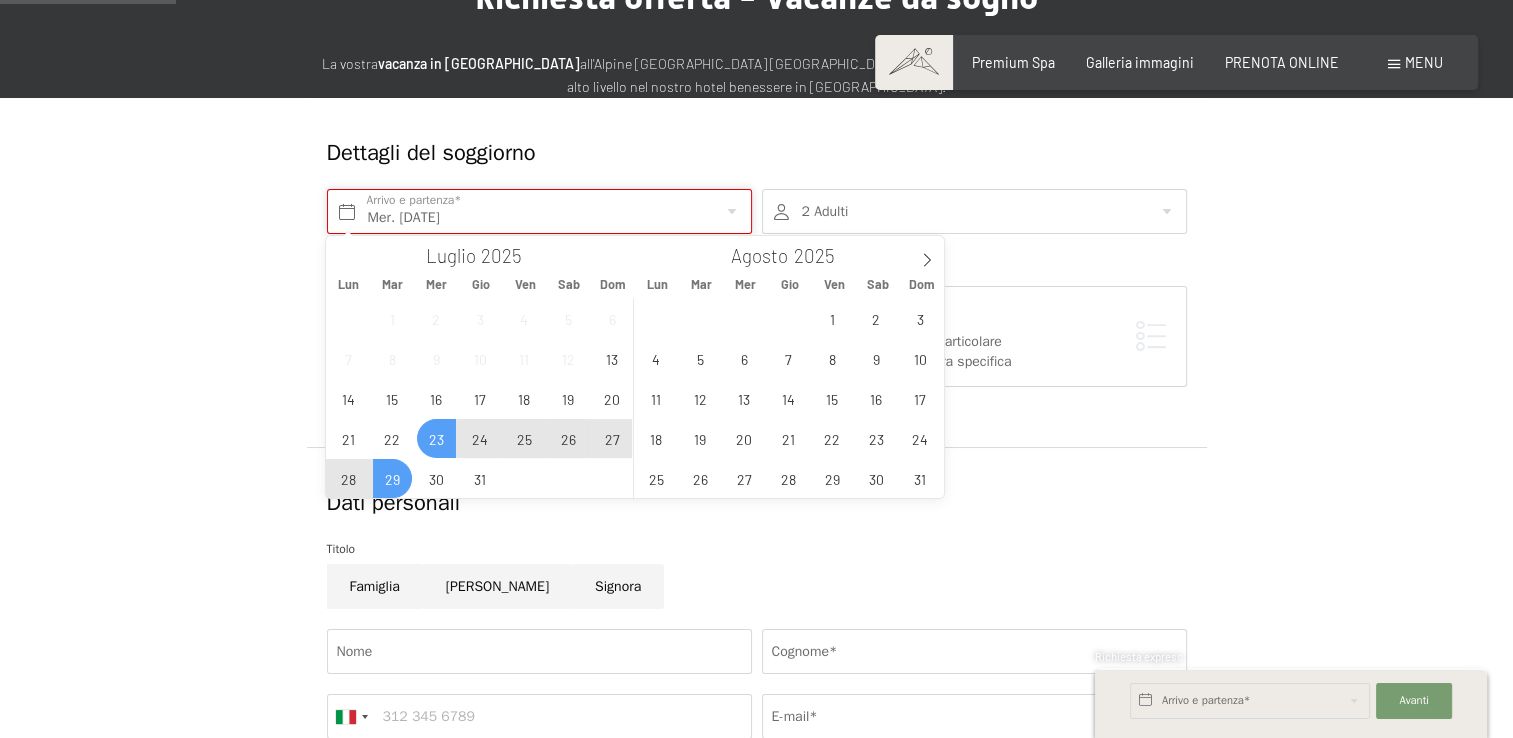type on "Mer. [DATE] - Mar. [DATE]" 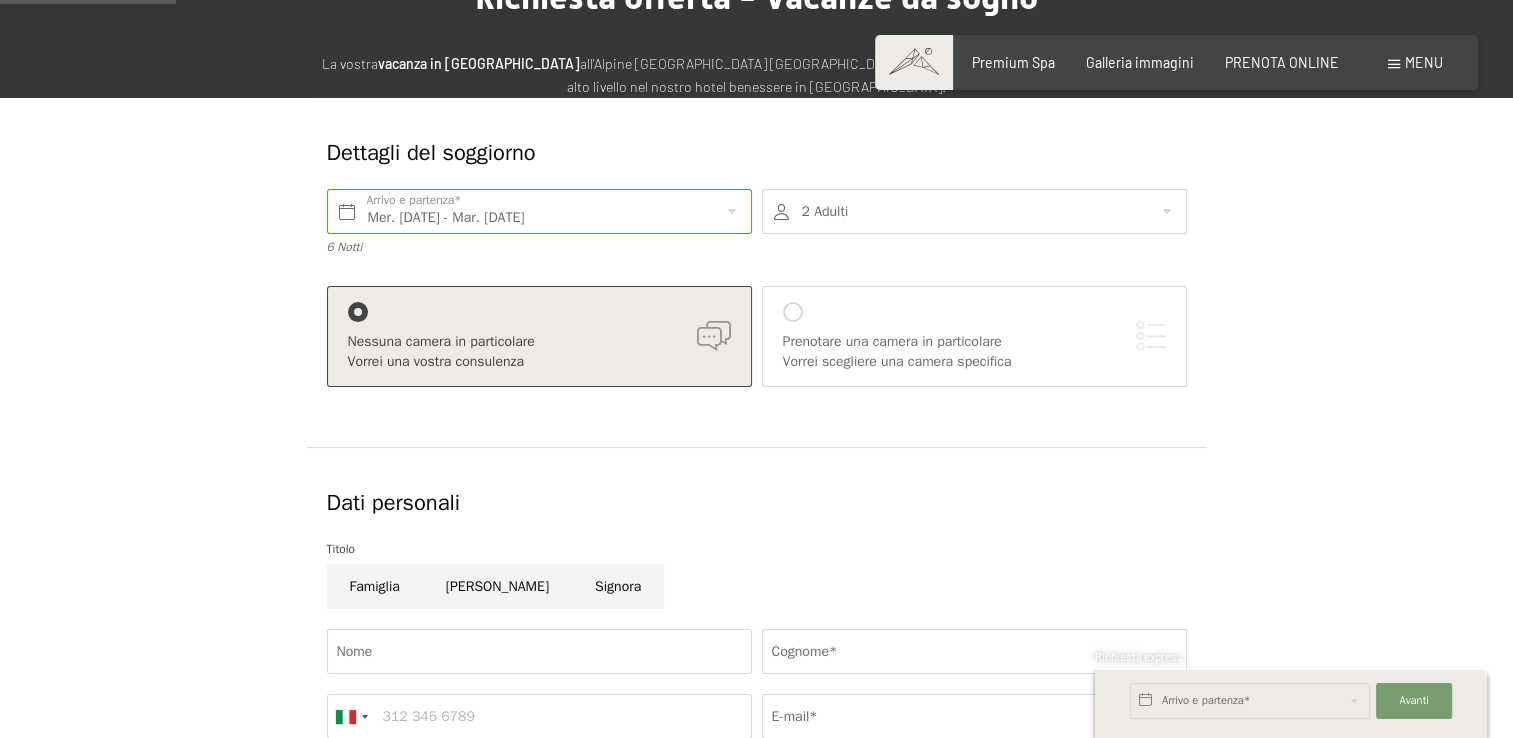 click at bounding box center [974, 211] 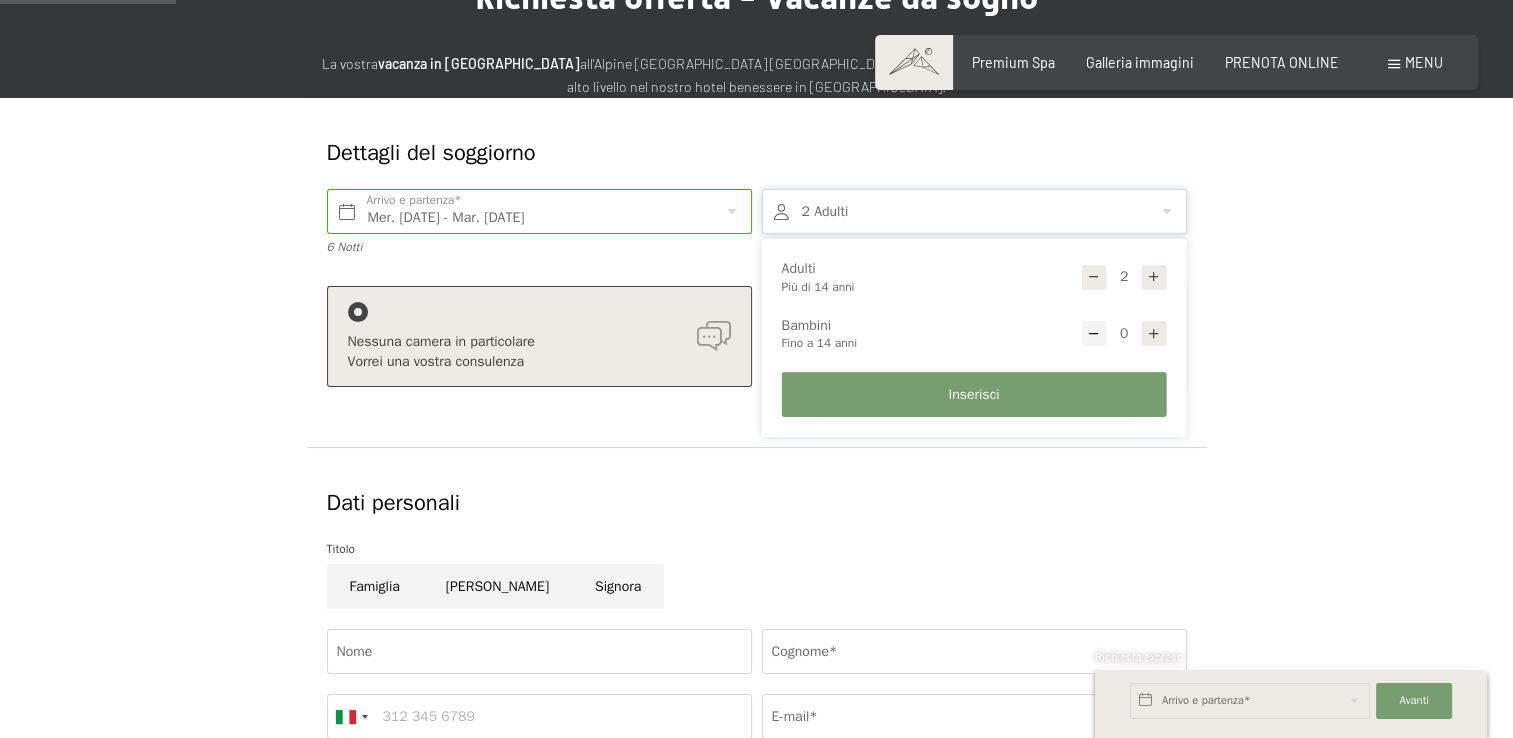 click at bounding box center (1154, 277) 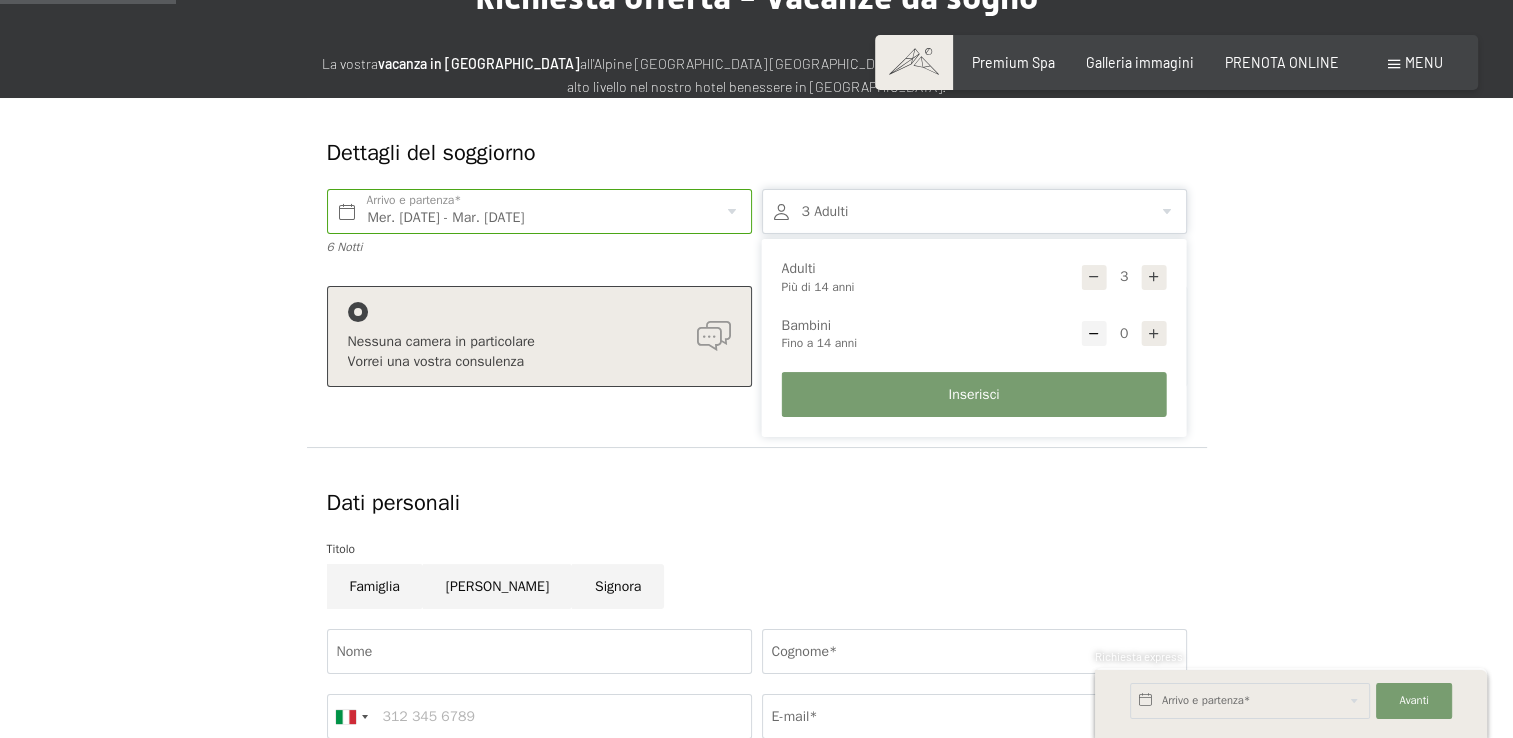click at bounding box center [1154, 277] 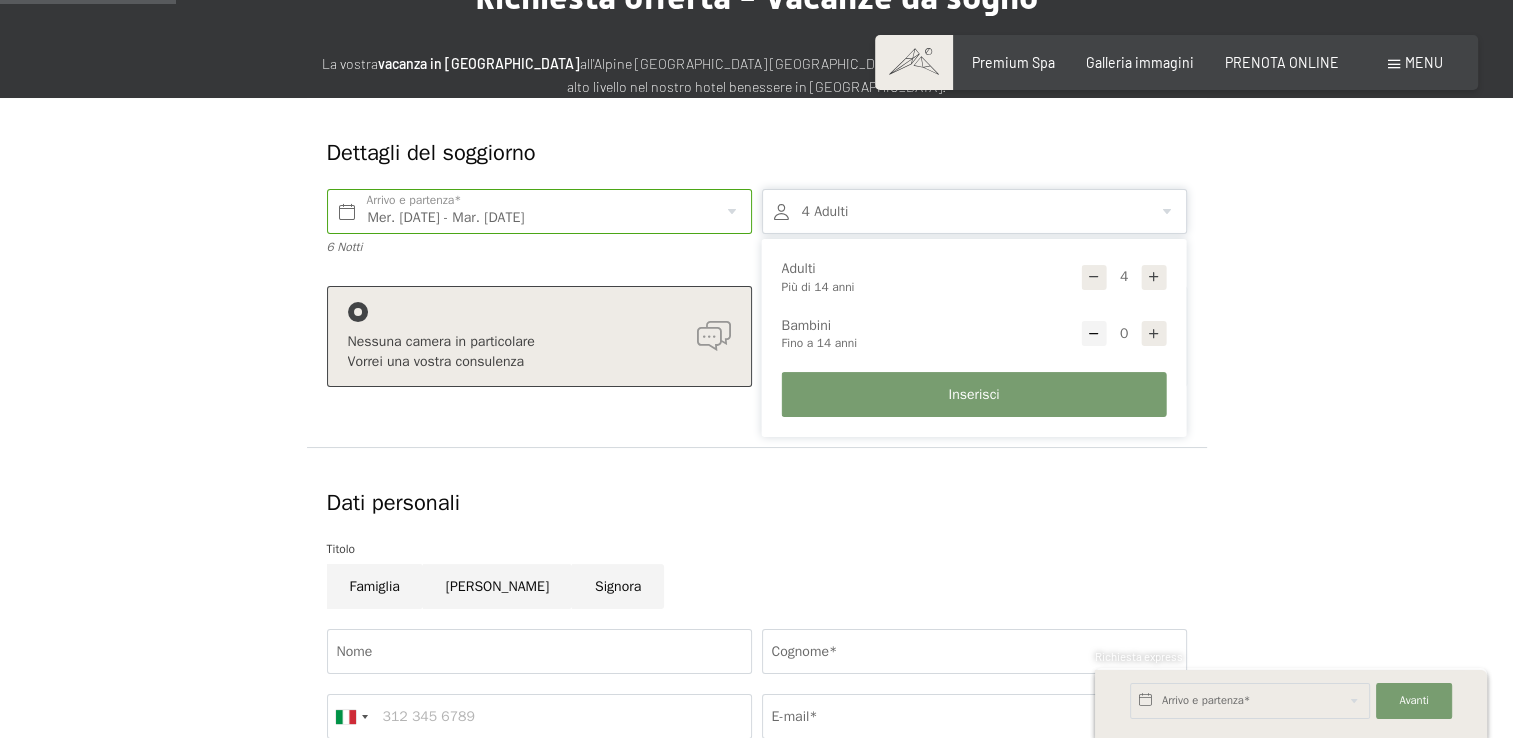 click at bounding box center [1094, 277] 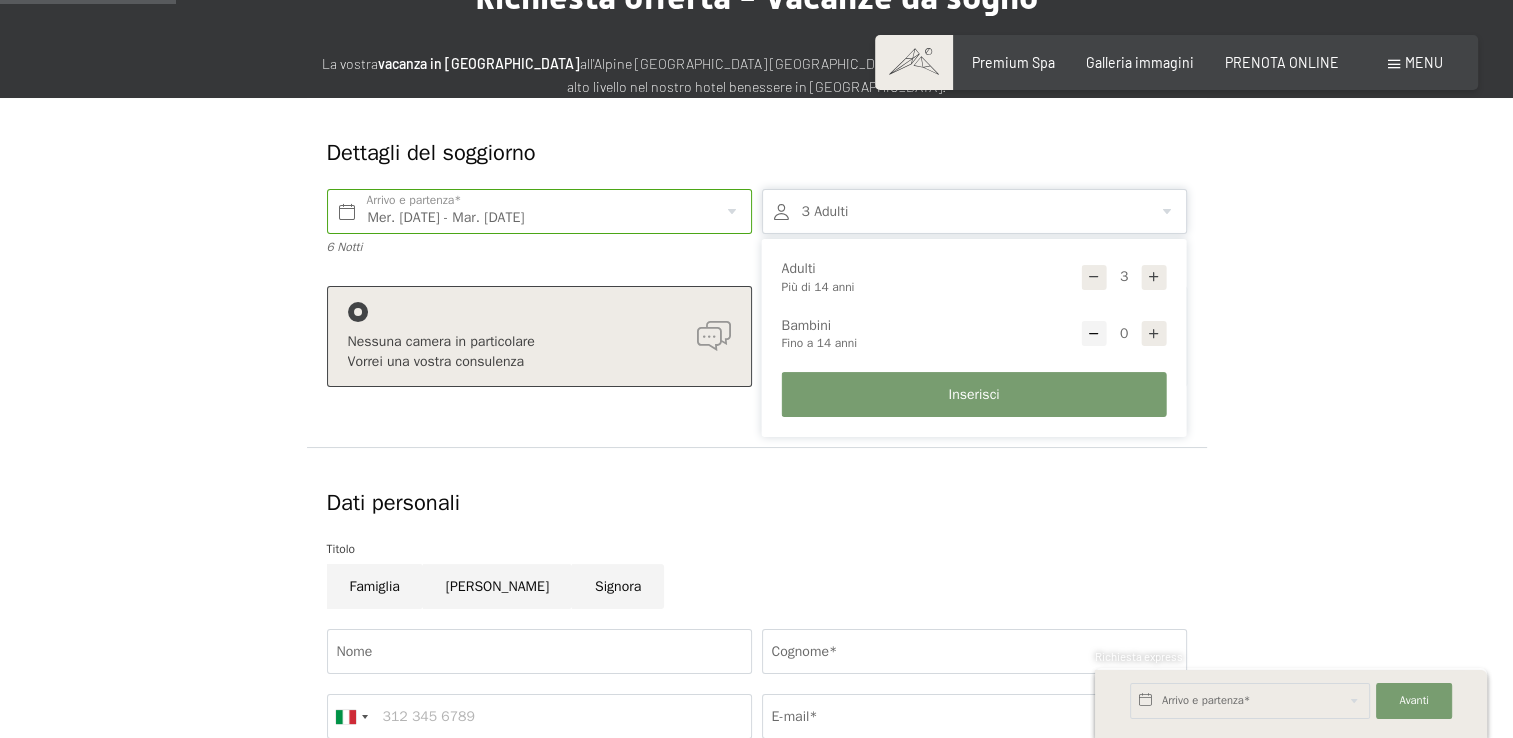 click at bounding box center (1154, 334) 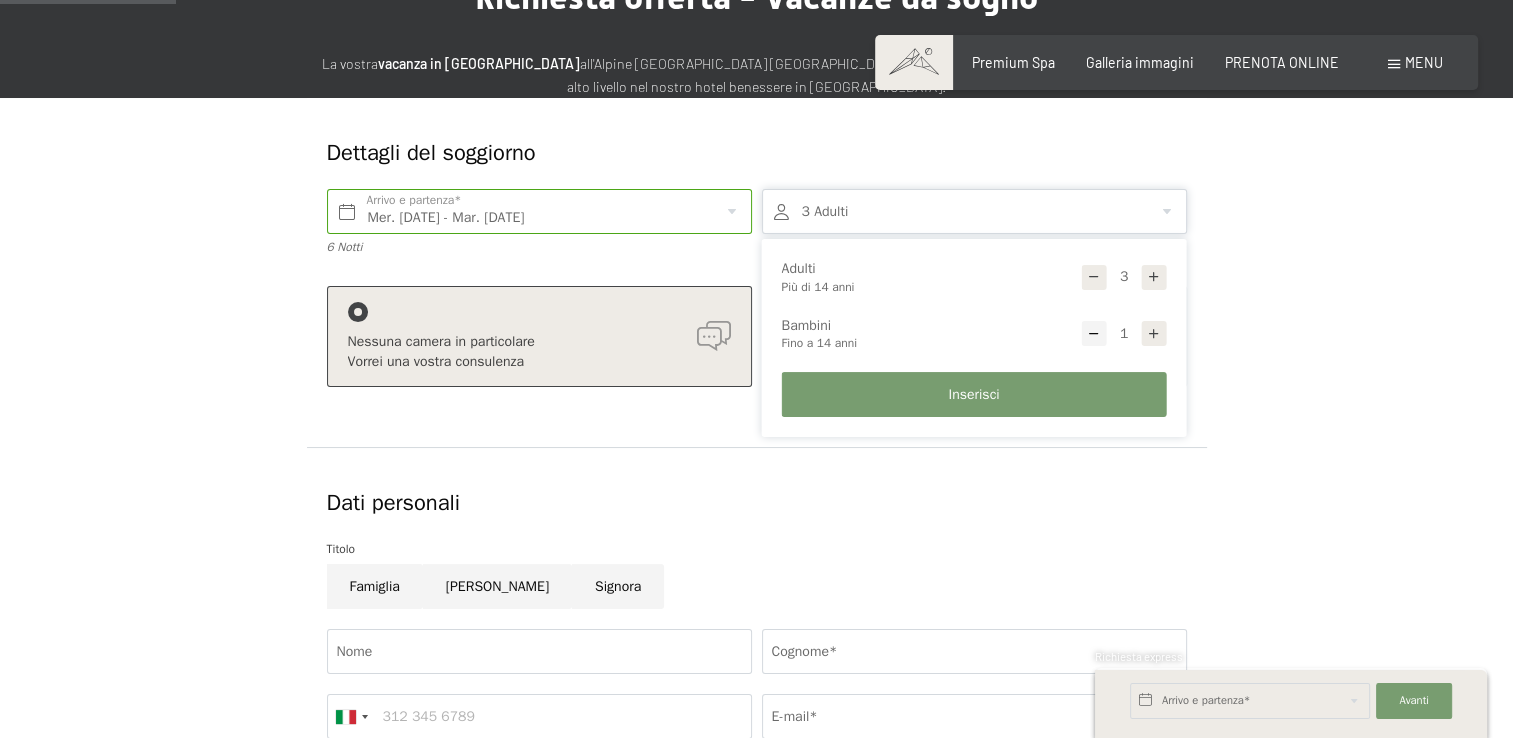select 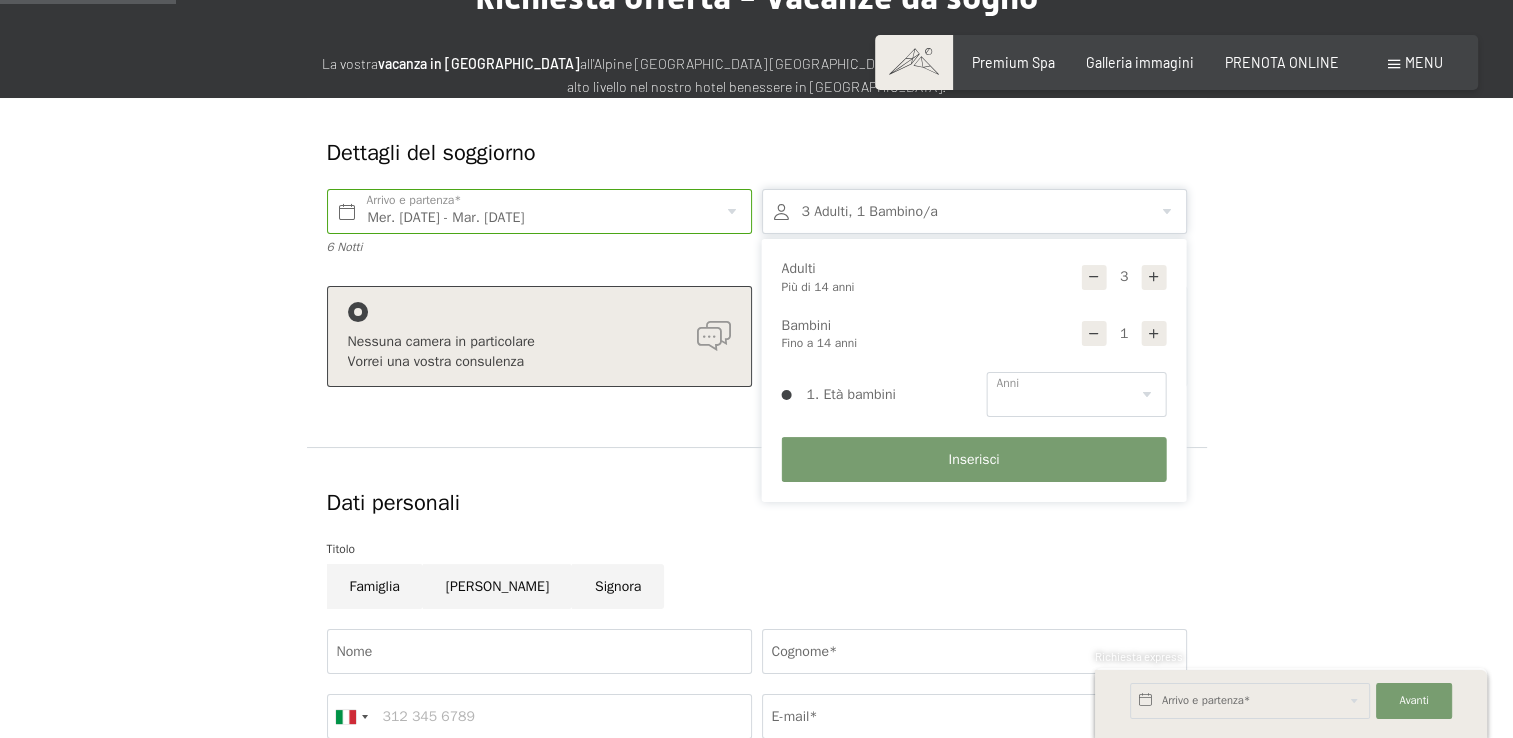 click at bounding box center [1154, 334] 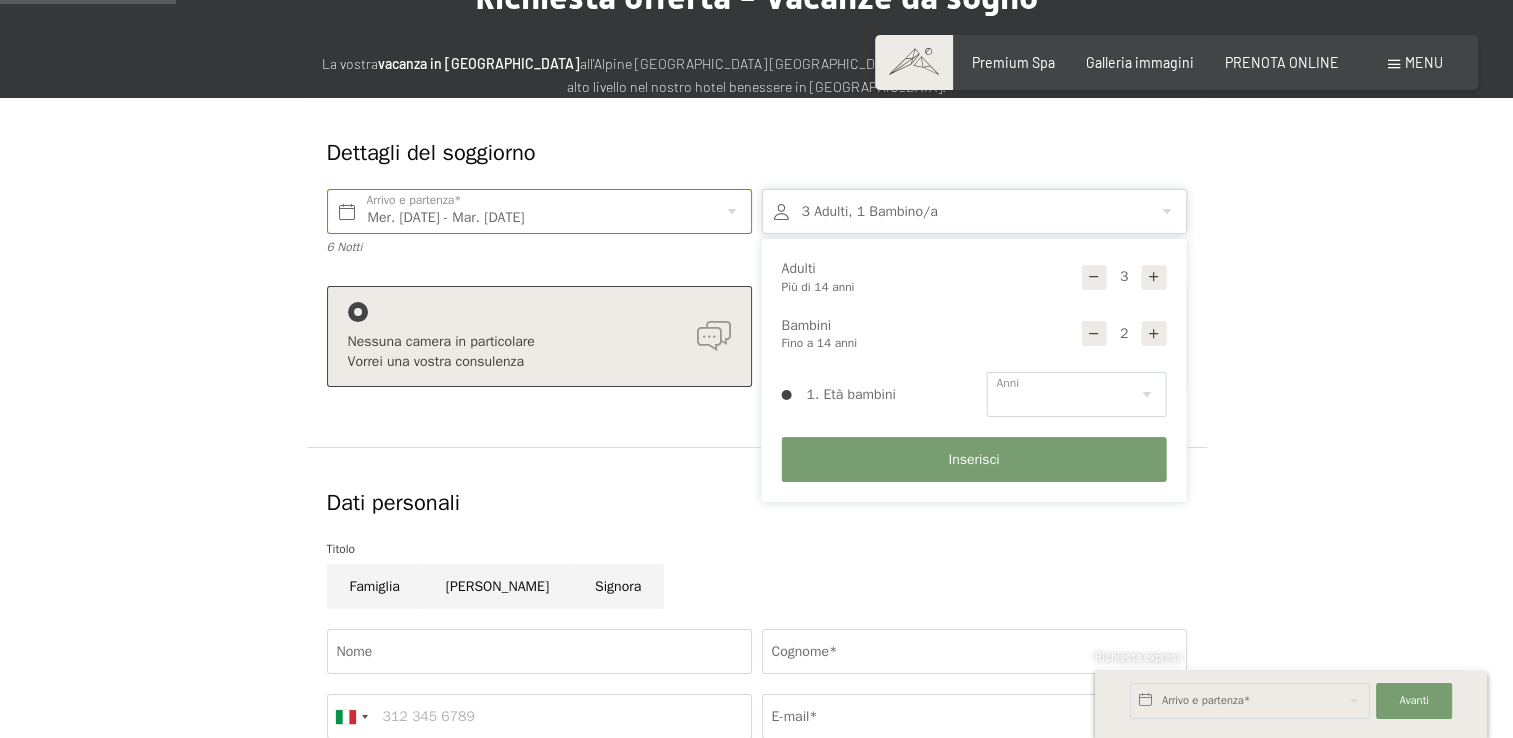 select 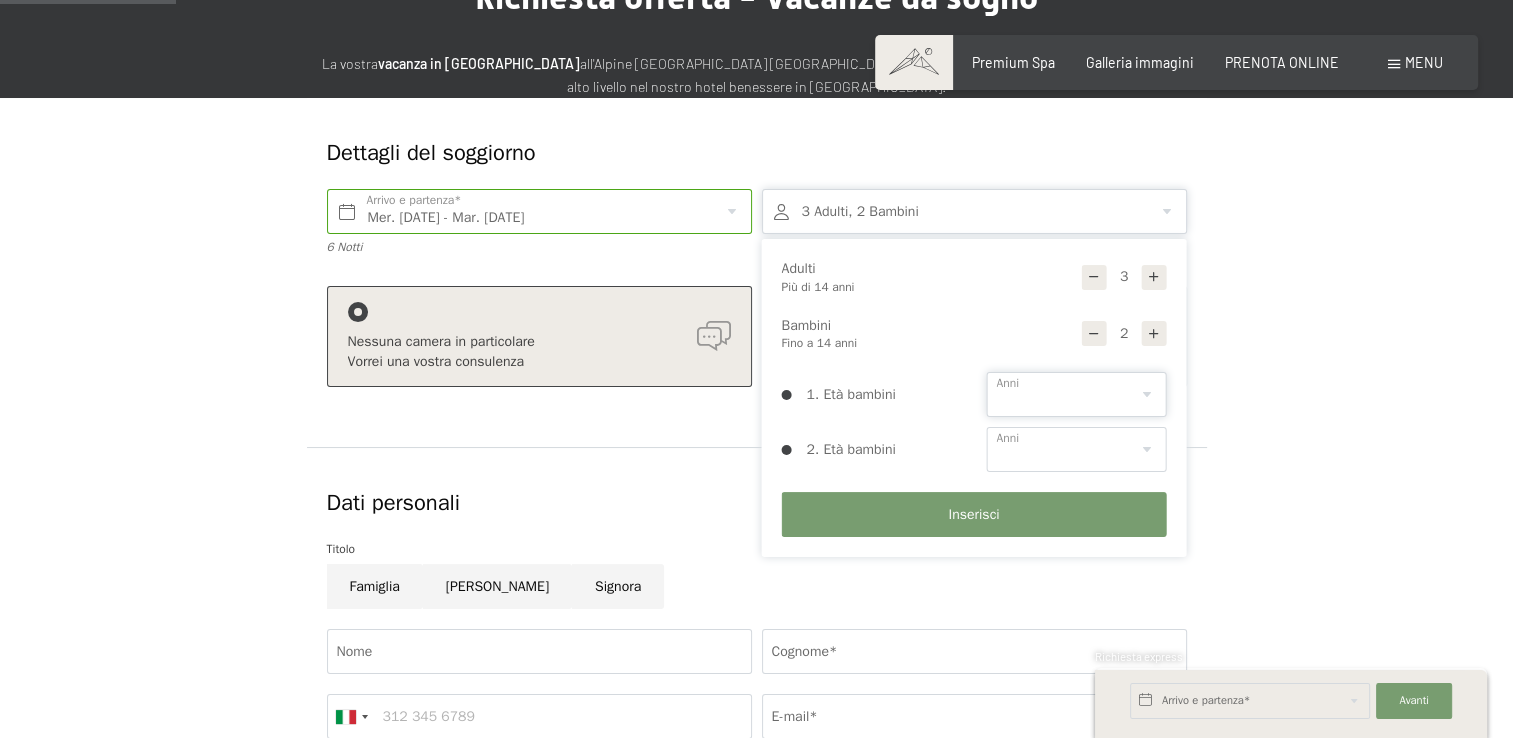 click on "0 1 2 3 4 5 6 7 8 9 10 11 12 13 14" at bounding box center [1077, 394] 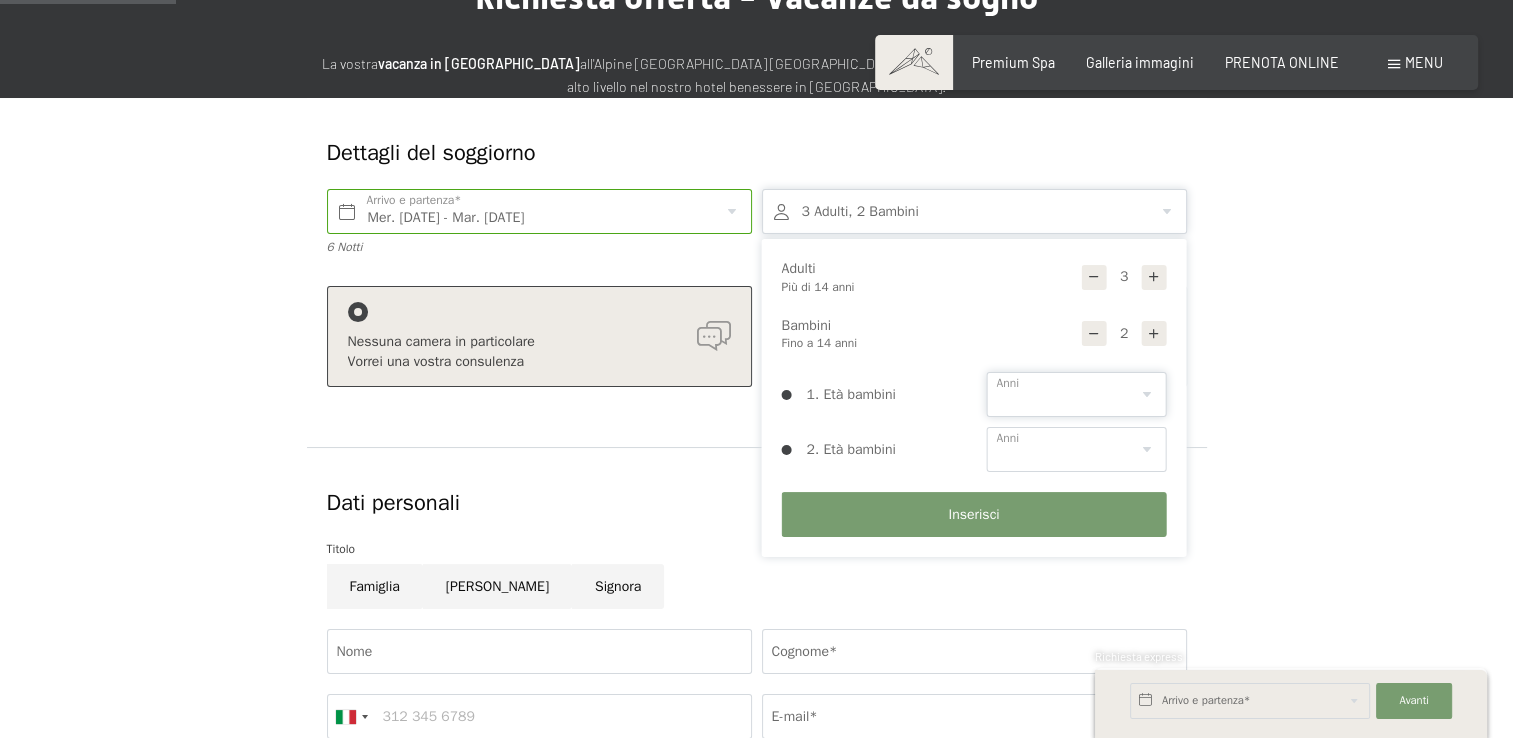 select on "14" 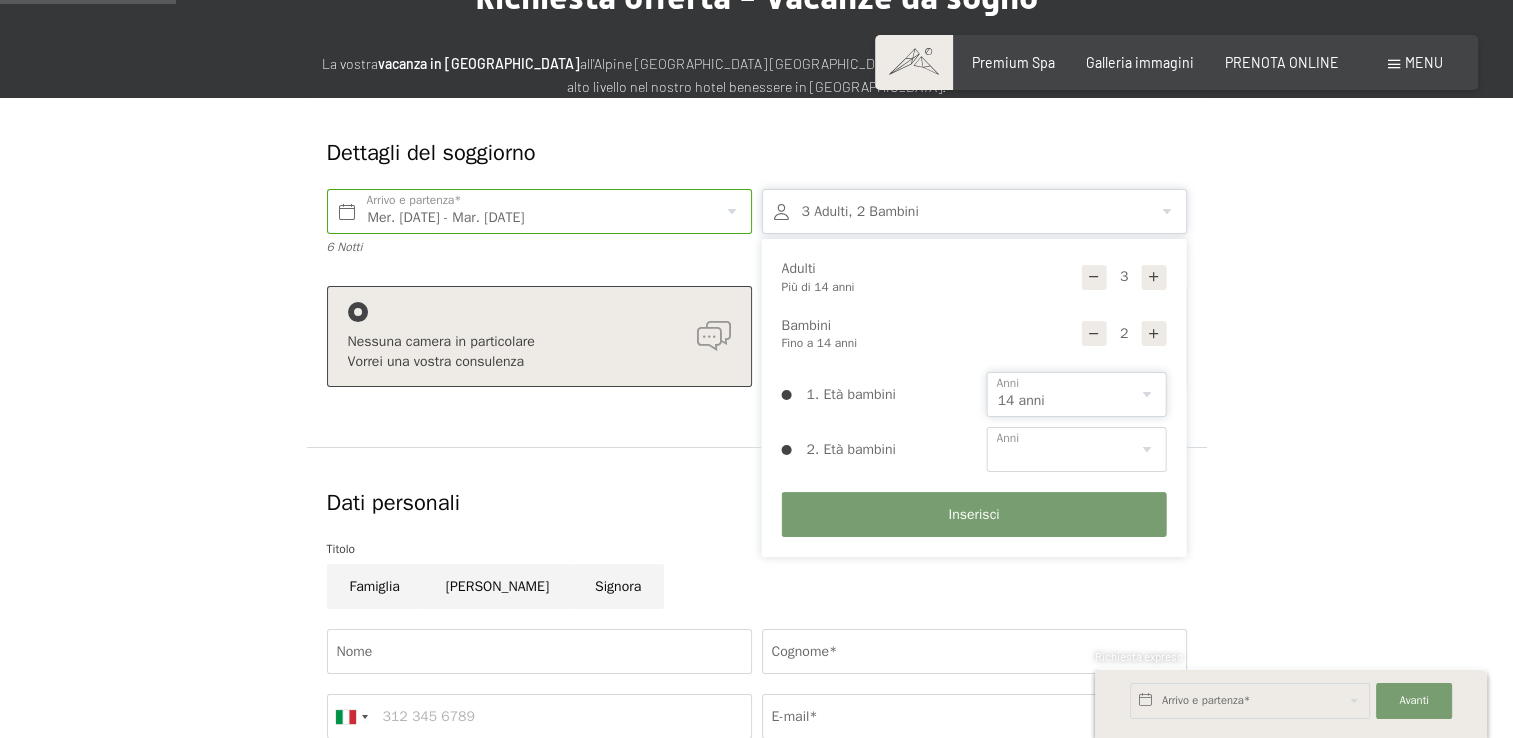 click on "0 1 2 3 4 5 6 7 8 9 10 11 12 13 14" at bounding box center [1077, 394] 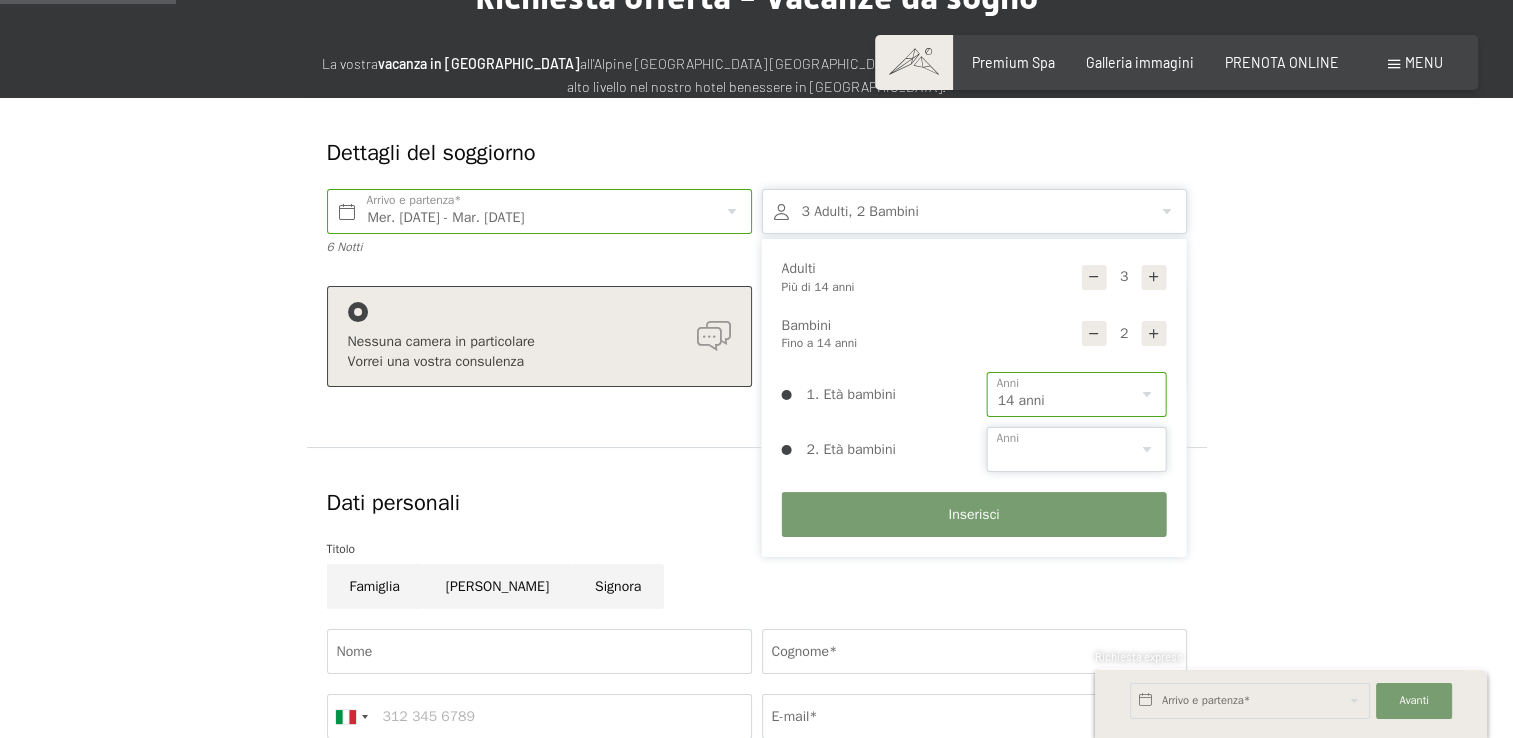 click on "0 1 2 3 4 5 6 7 8 9 10 11 12 13 14" at bounding box center (1077, 449) 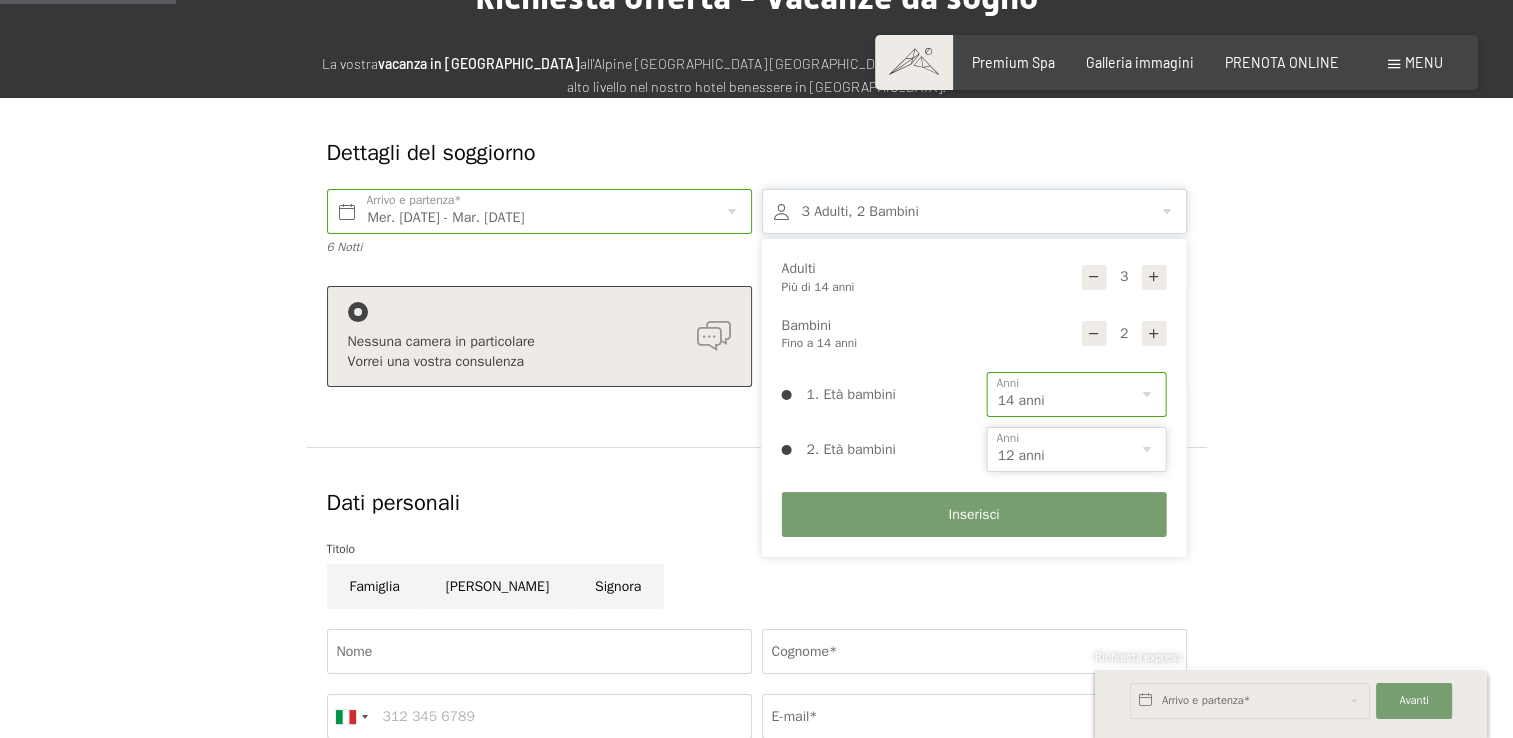 click on "0 1 2 3 4 5 6 7 8 9 10 11 12 13 14" at bounding box center [1077, 449] 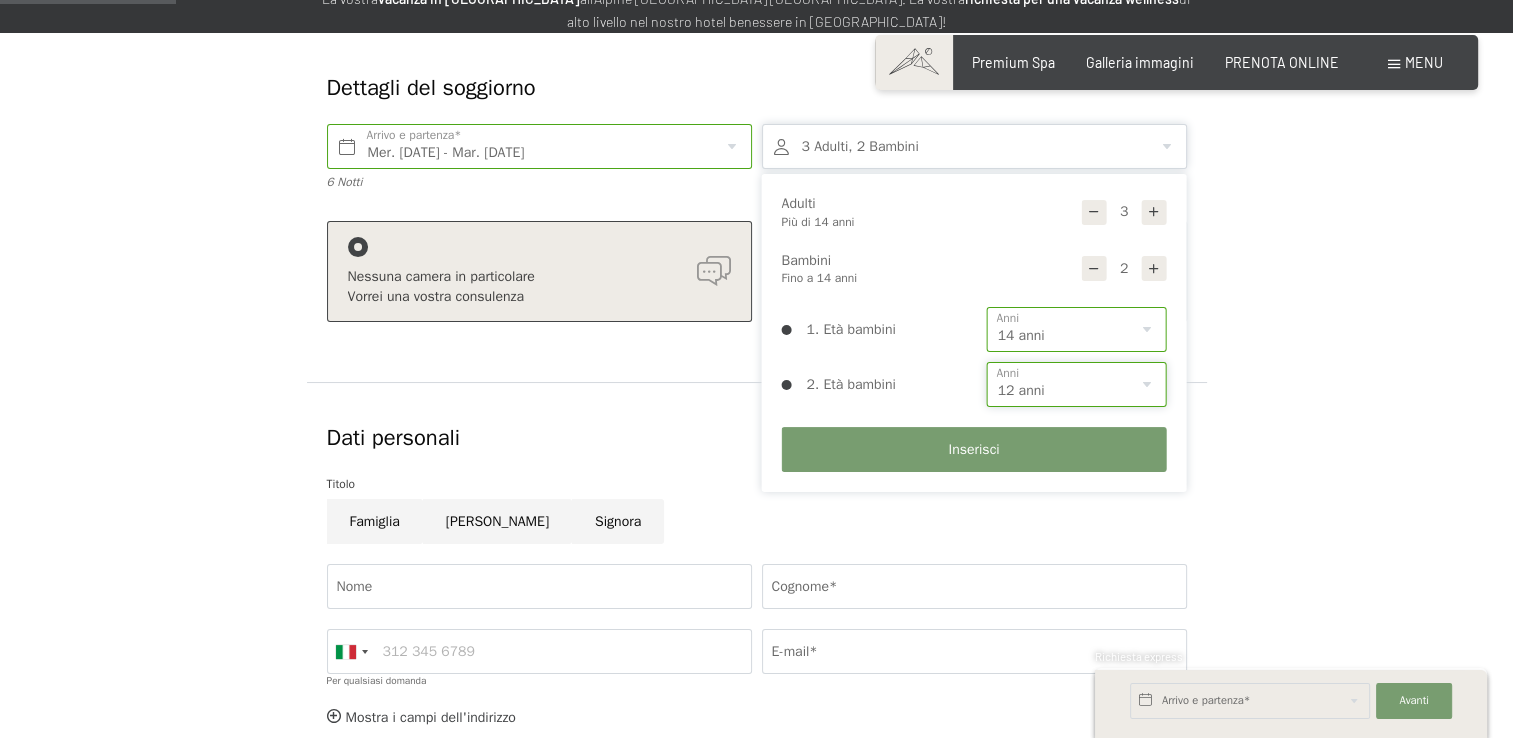 scroll, scrollTop: 300, scrollLeft: 0, axis: vertical 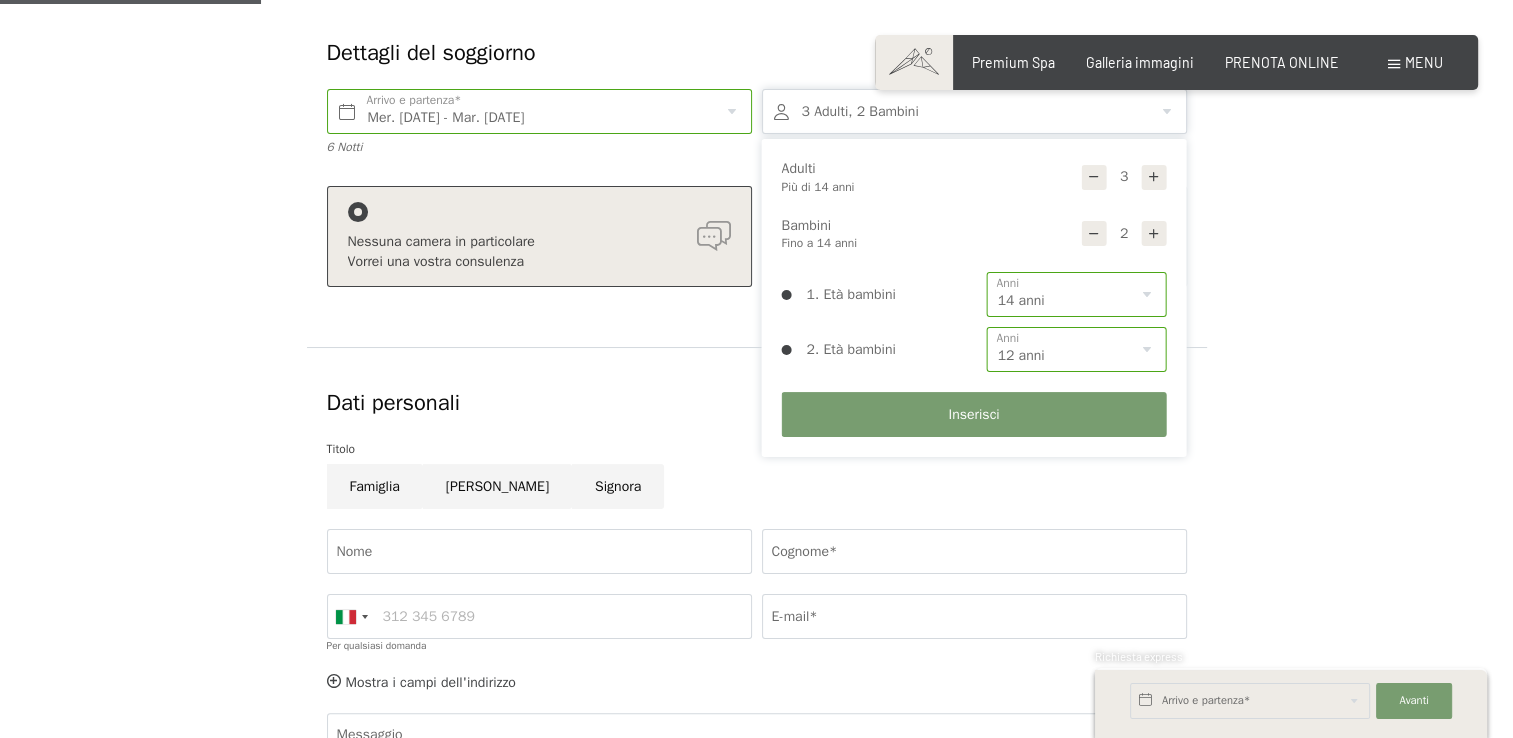 click on "Dati personali" 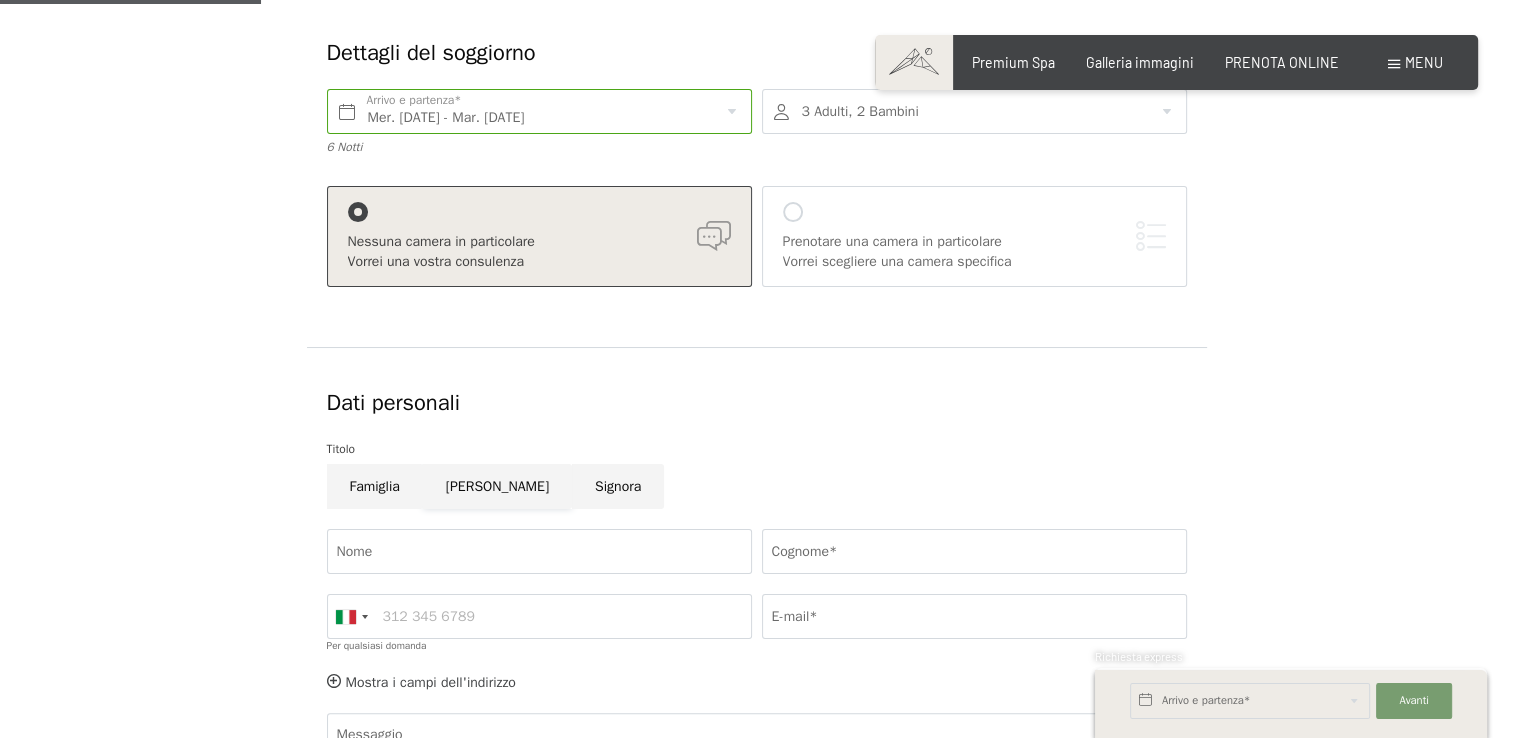 click on "[PERSON_NAME]" at bounding box center (497, 486) 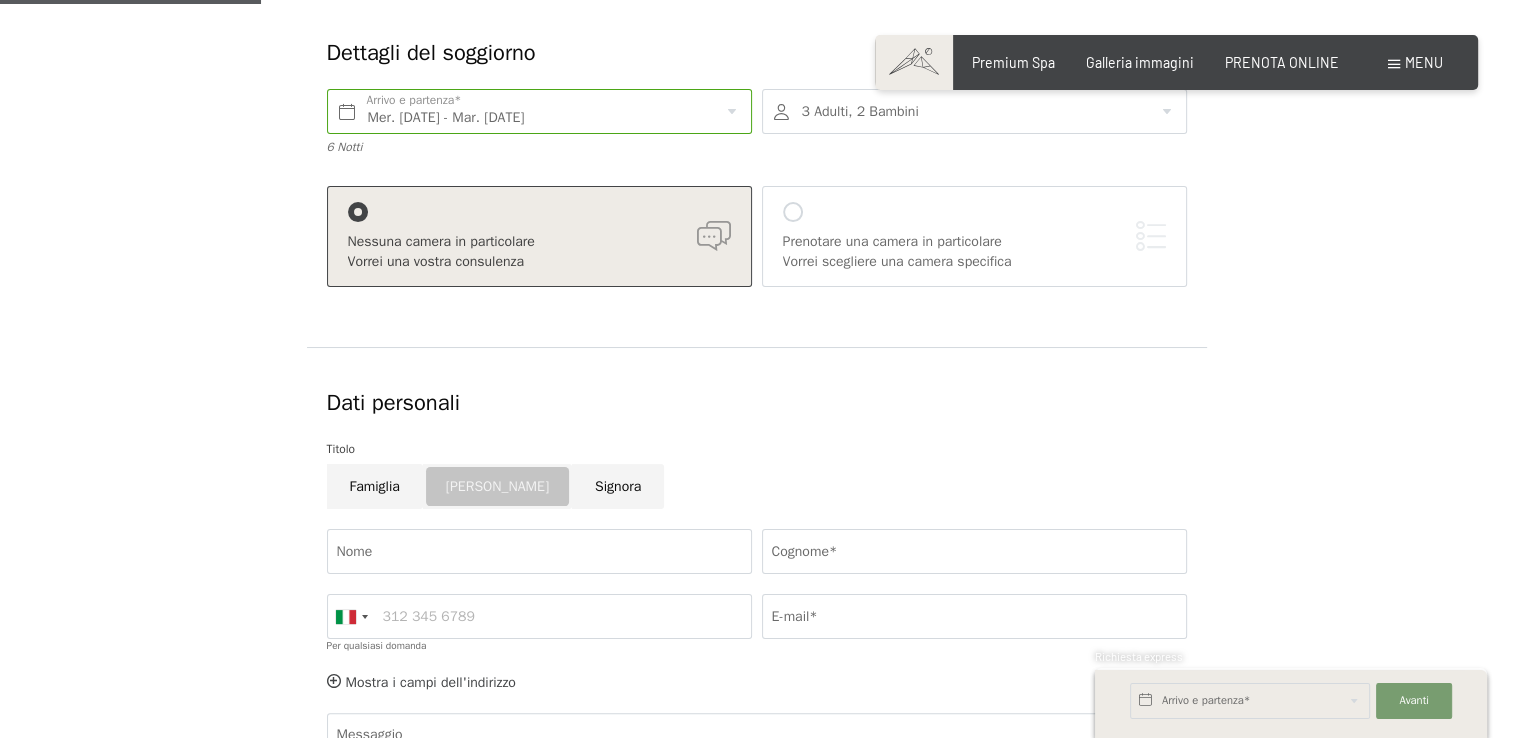 click on "Nome" 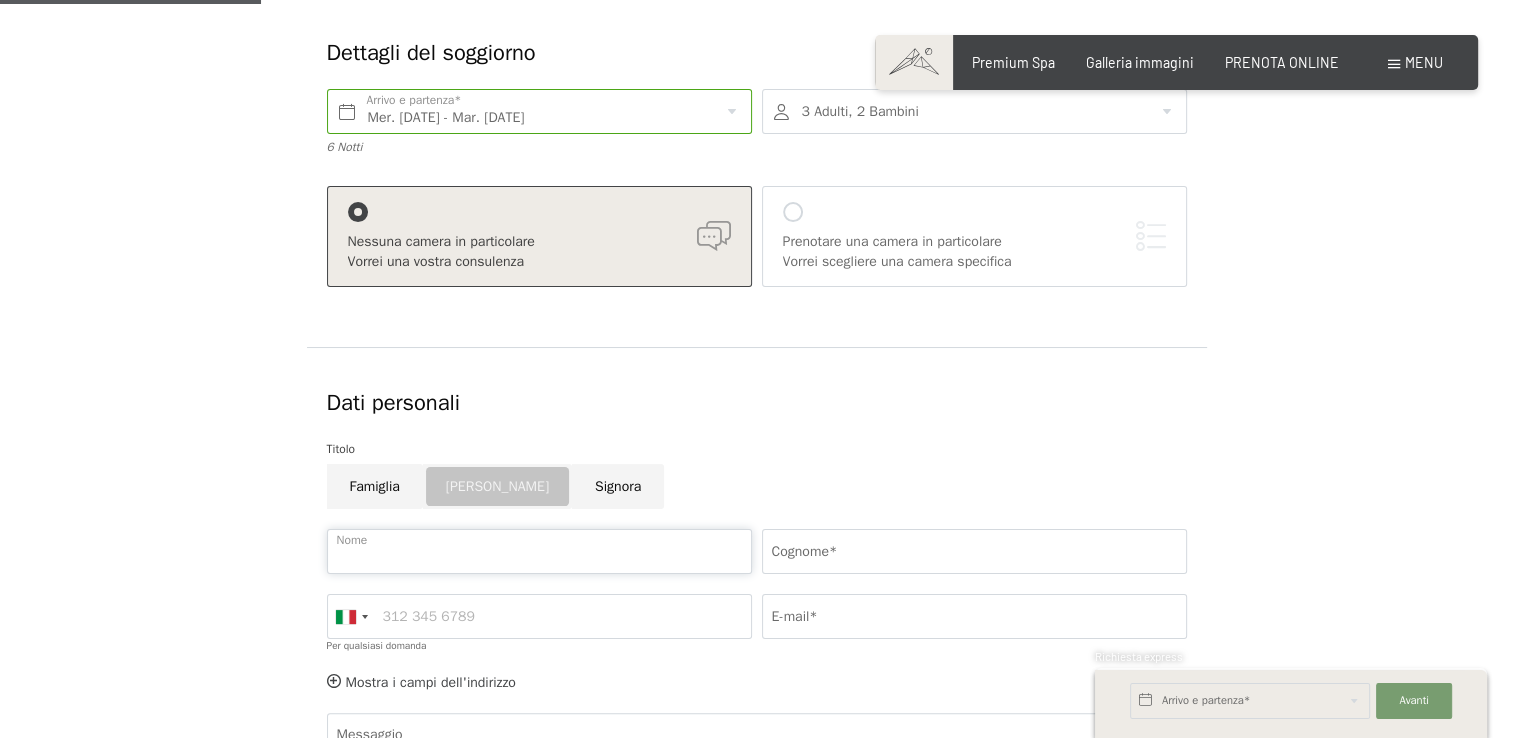 drag, startPoint x: 452, startPoint y: 523, endPoint x: 520, endPoint y: 570, distance: 82.661964 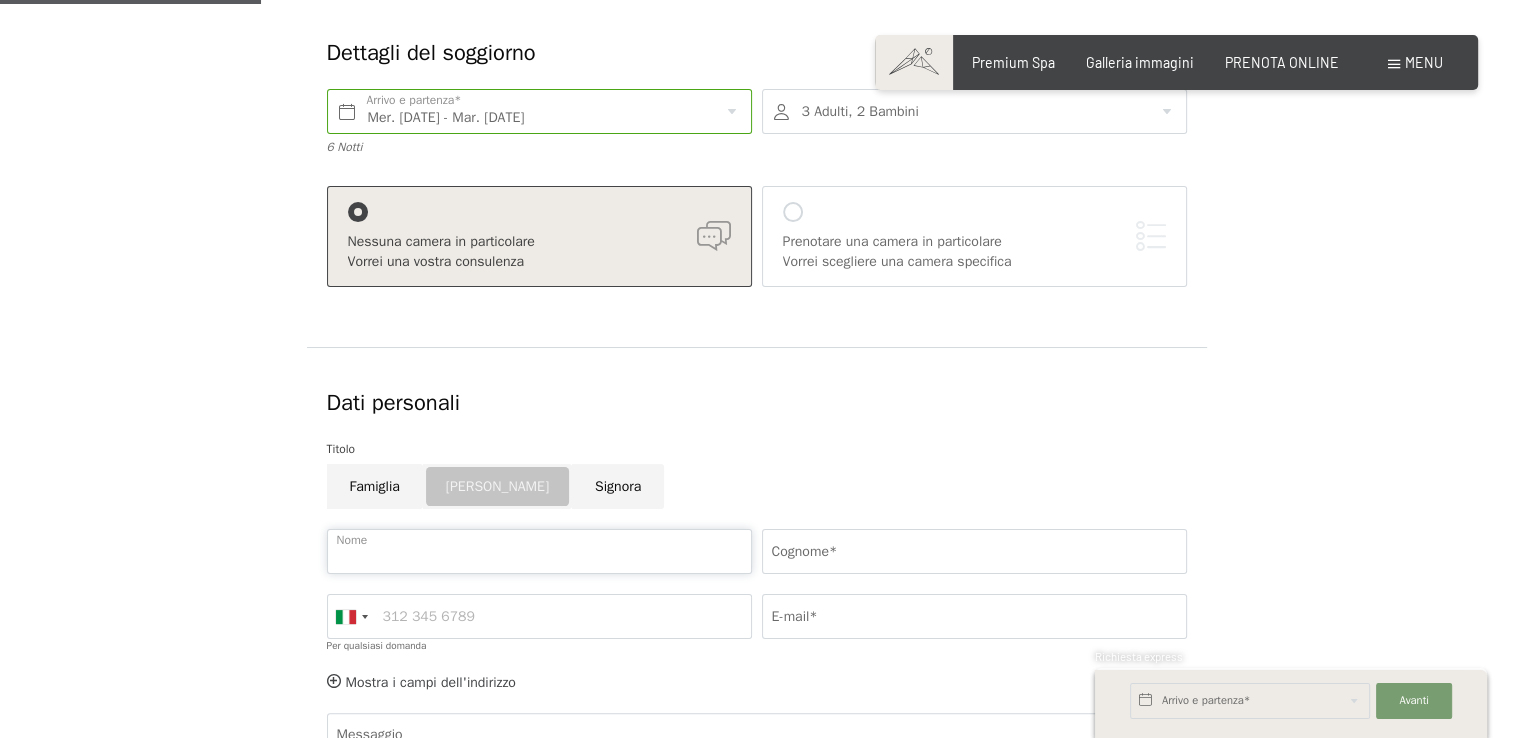 click on "Nome" at bounding box center (539, 551) 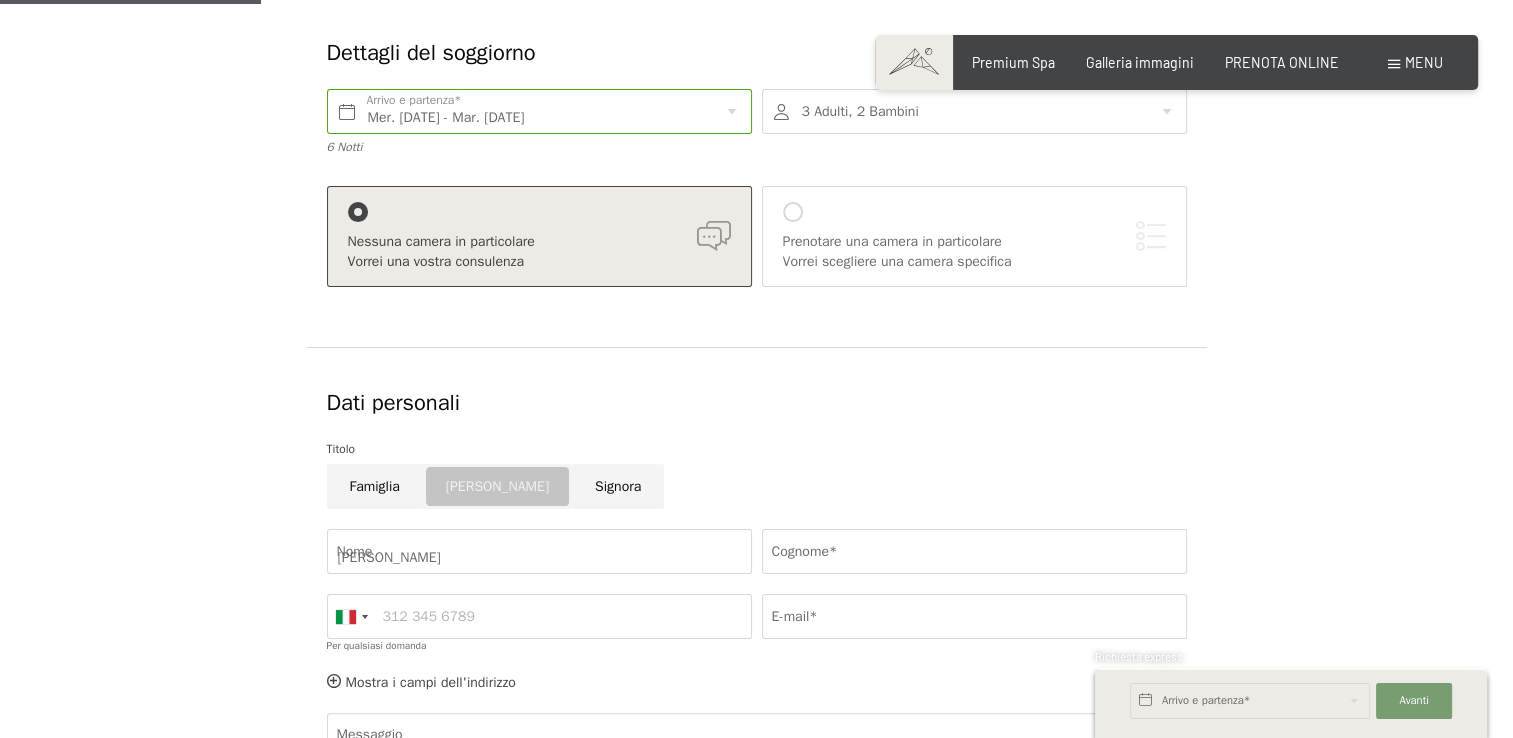 type on "[PERSON_NAME]" 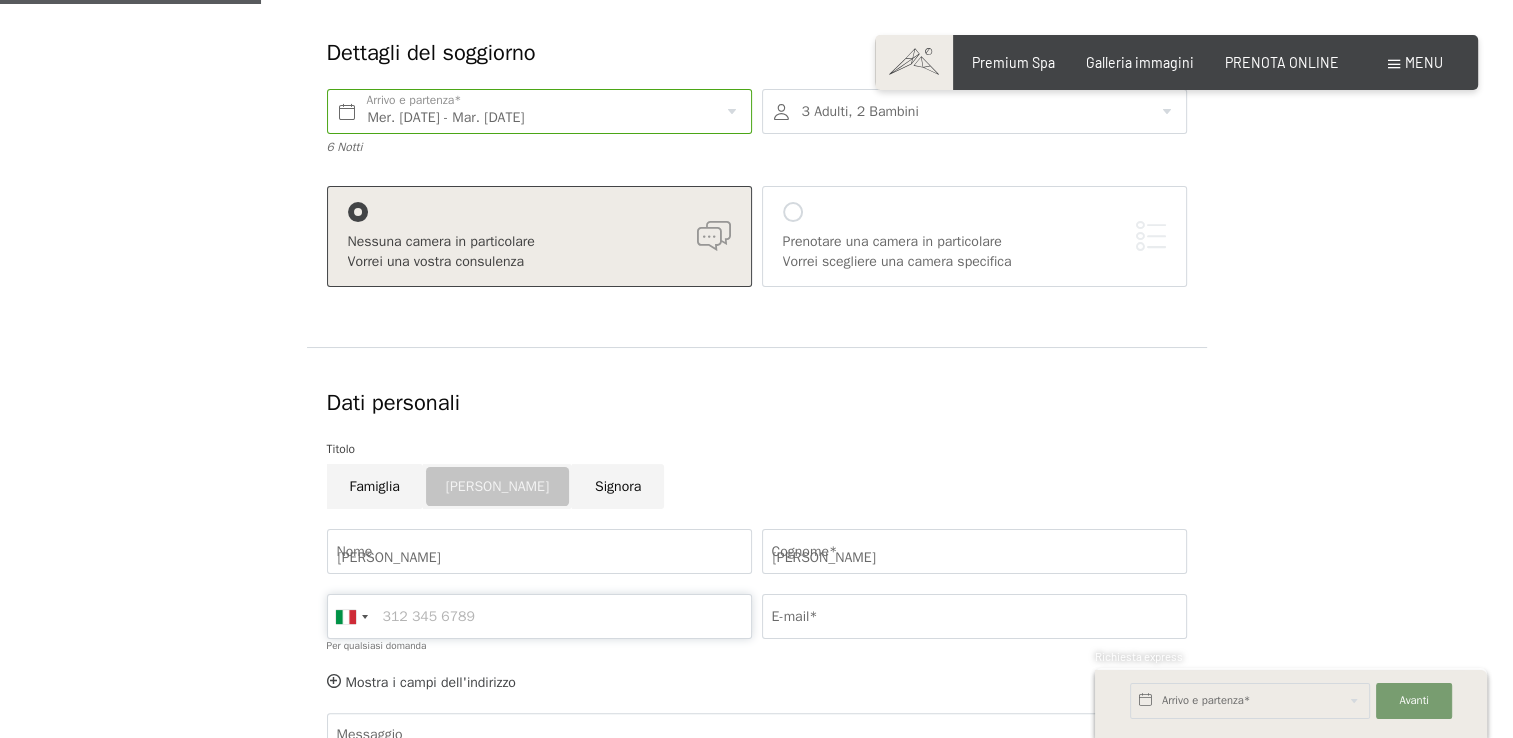 type on "3713272042" 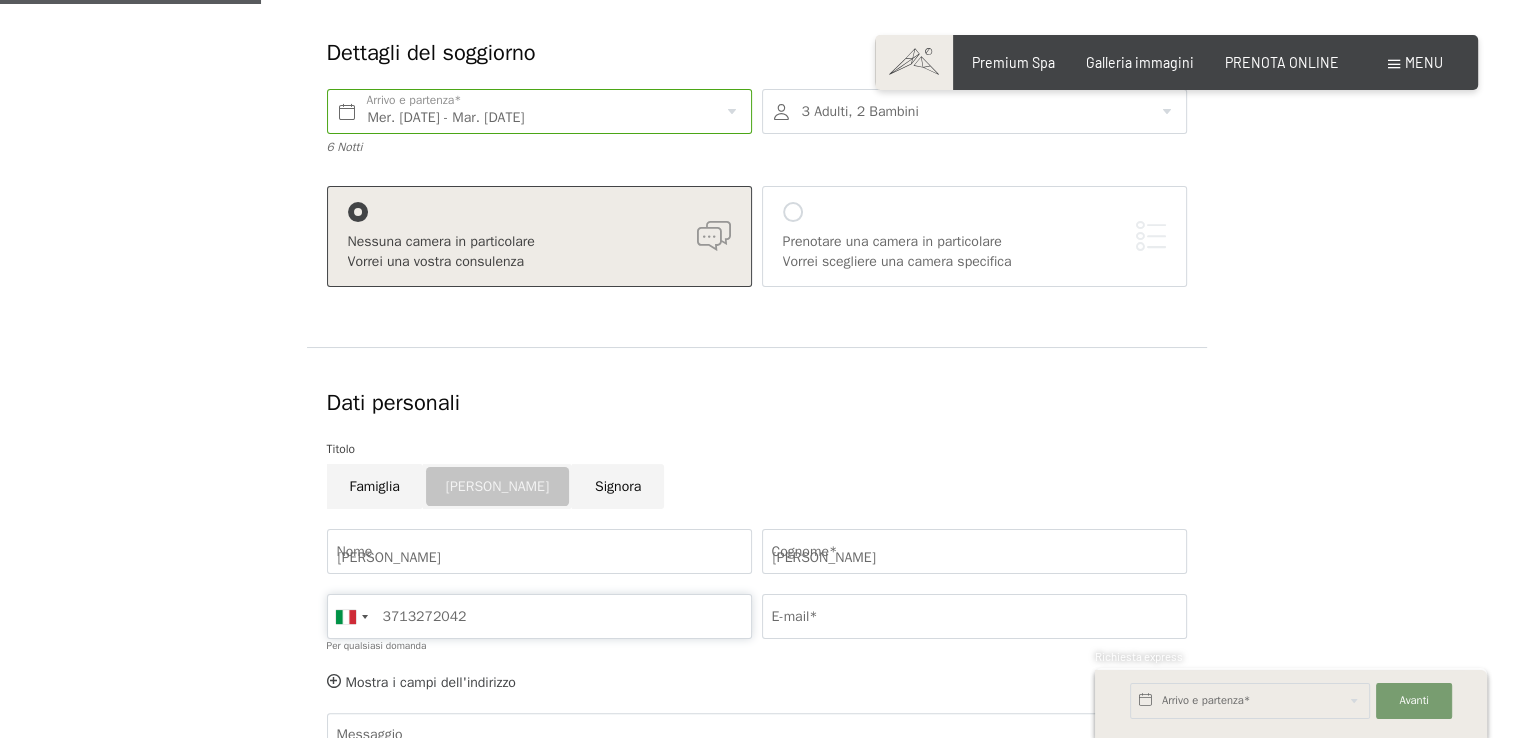 type on "[EMAIL_ADDRESS][DOMAIN_NAME]" 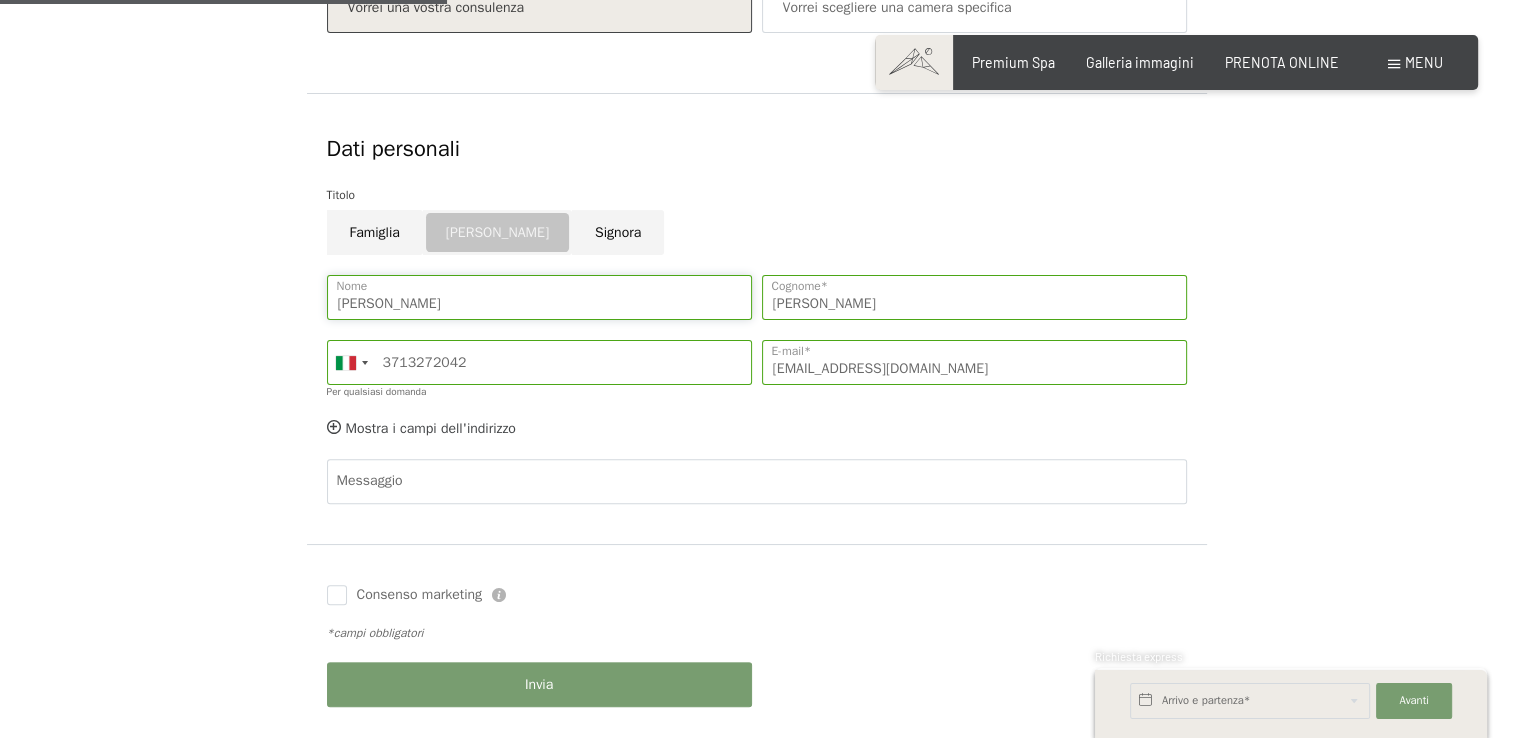 scroll, scrollTop: 600, scrollLeft: 0, axis: vertical 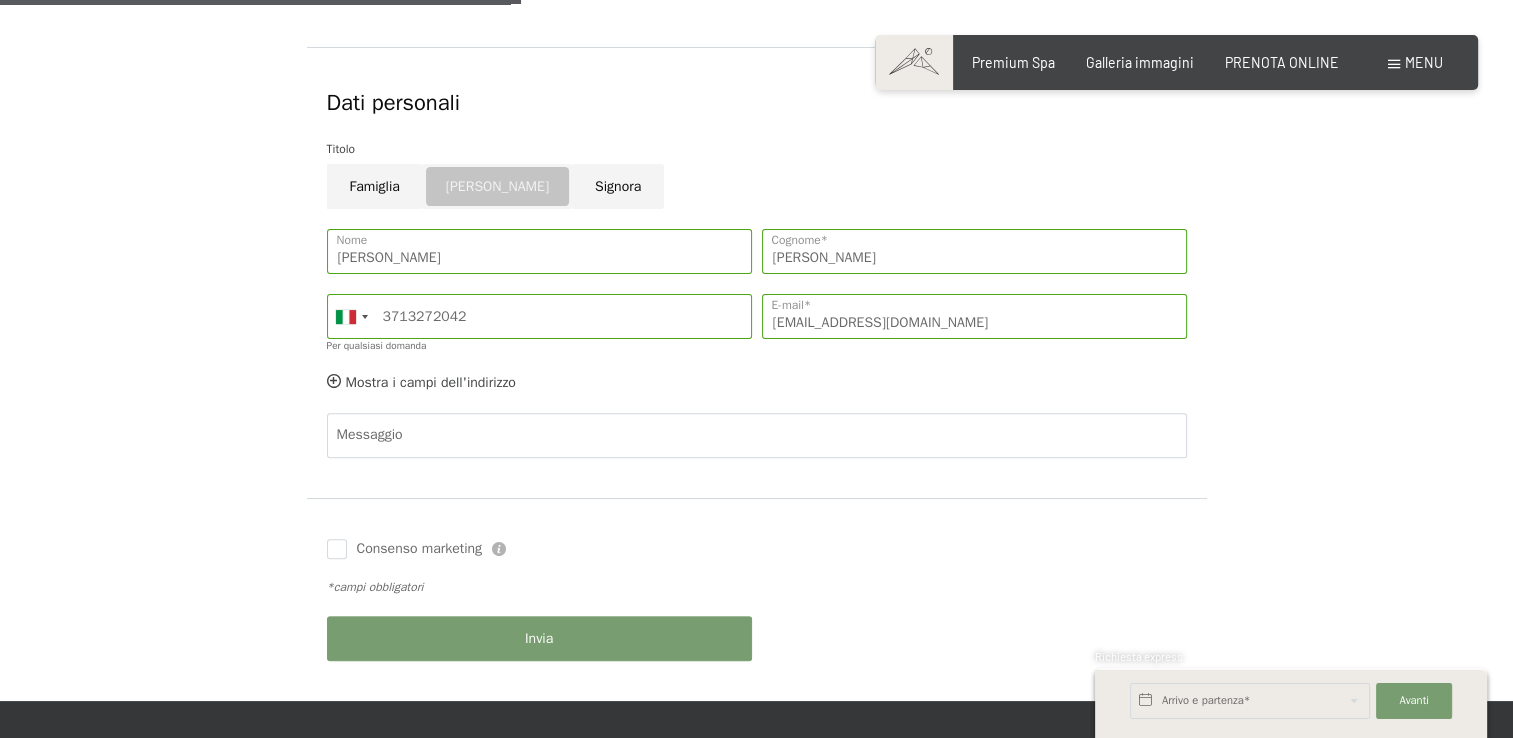 click on "Consenso marketing" at bounding box center (420, 549) 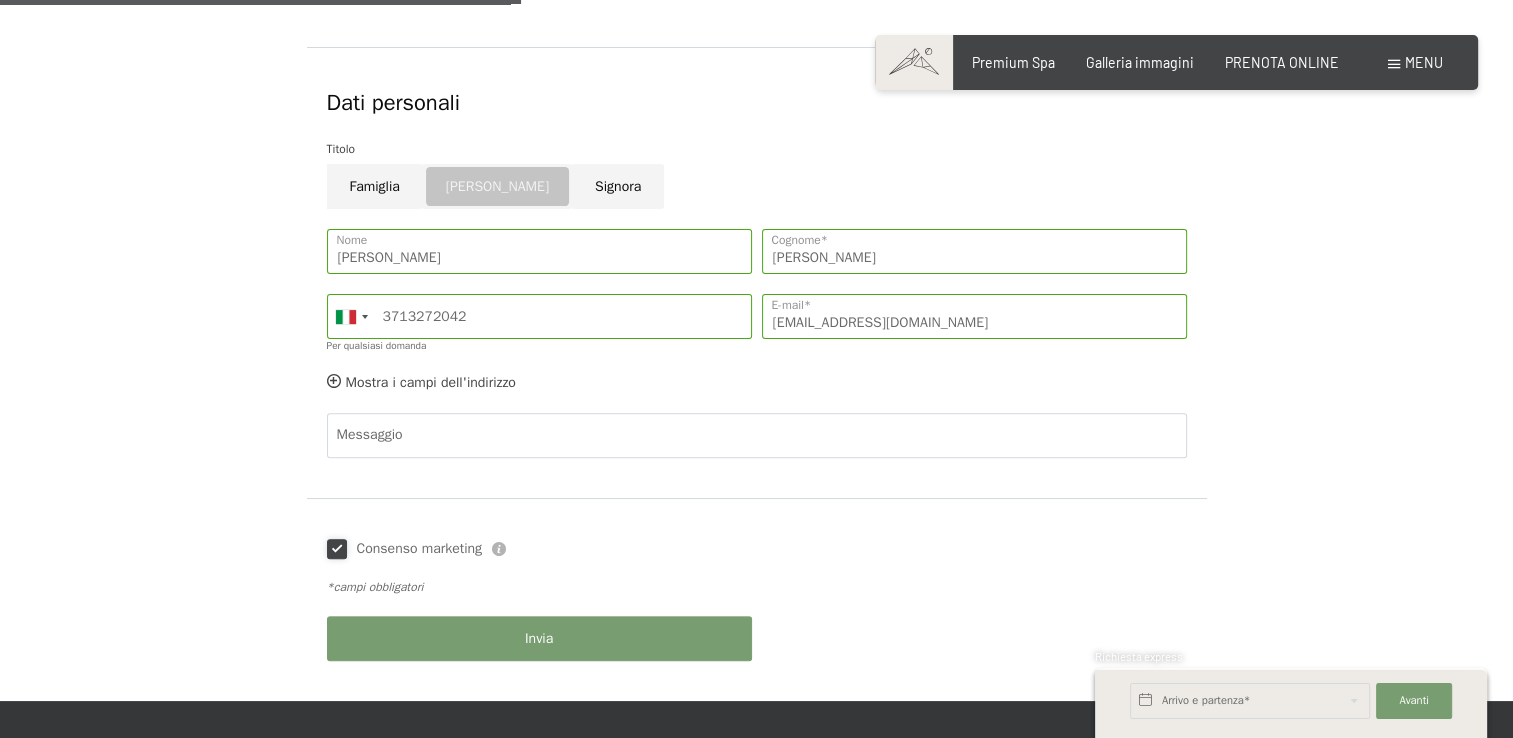 click on "Consenso marketing" at bounding box center [337, 549] 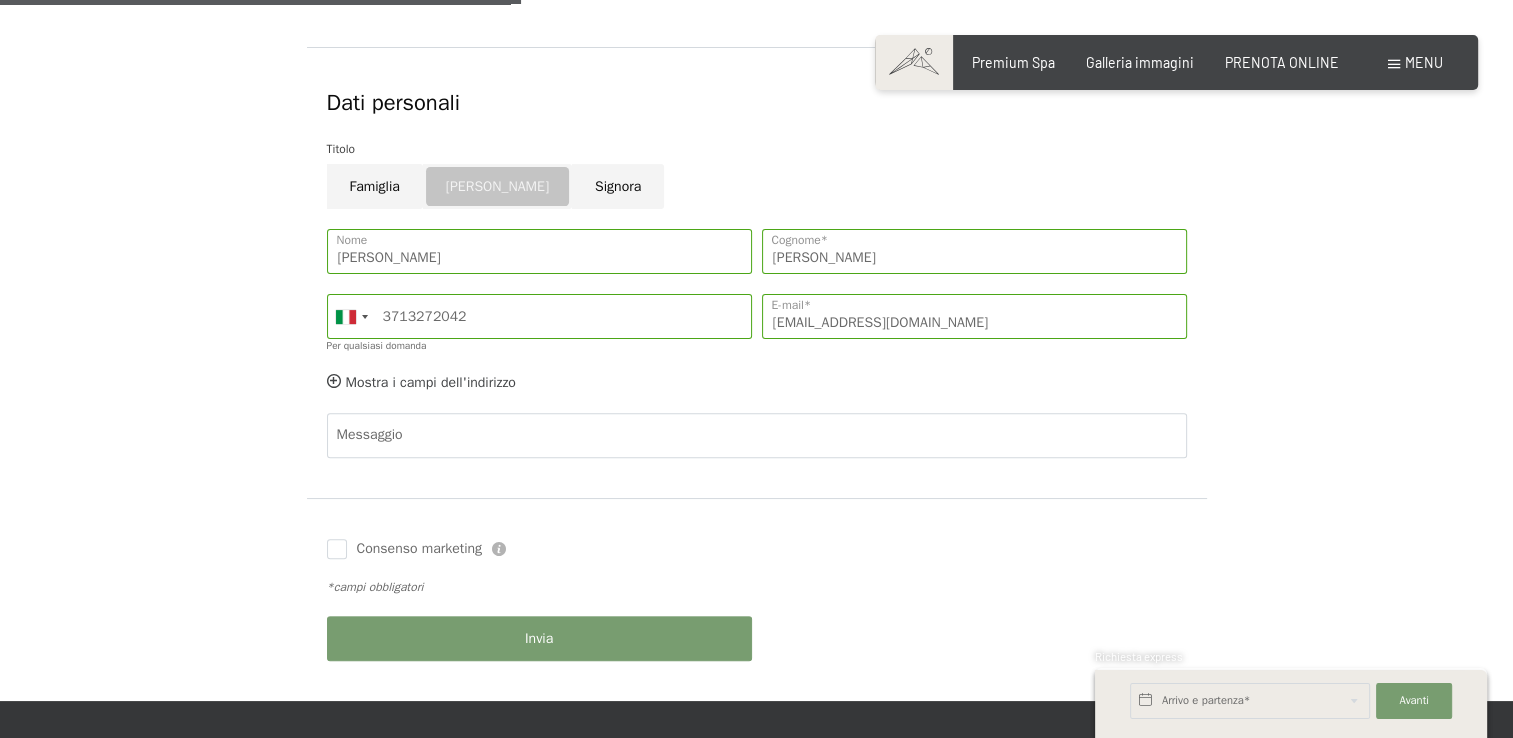click on "Consenso marketing   Il sottoscritto, [PERSON_NAME] e compresa  l’informativa di cui a questo link , con riferimento ai trattamenti per i quali il consenso dell’interessato è richiesto ai sensi [PERSON_NAME], acconsente al trattamento dei propri Dati Personali da parte di Alpine Luxury SPA Resort SCHWARZENSTEIN per l'invio di comunicazioni promozionali e di marketing in merito a servizi, promozioni/offerte, etc. , incluso l’invio di newsletter, attraverso strumenti automatizzati (e-mail, sms etc.) e non (posta cartacea, telefono con operatore).  *campi obbligatori Invia" 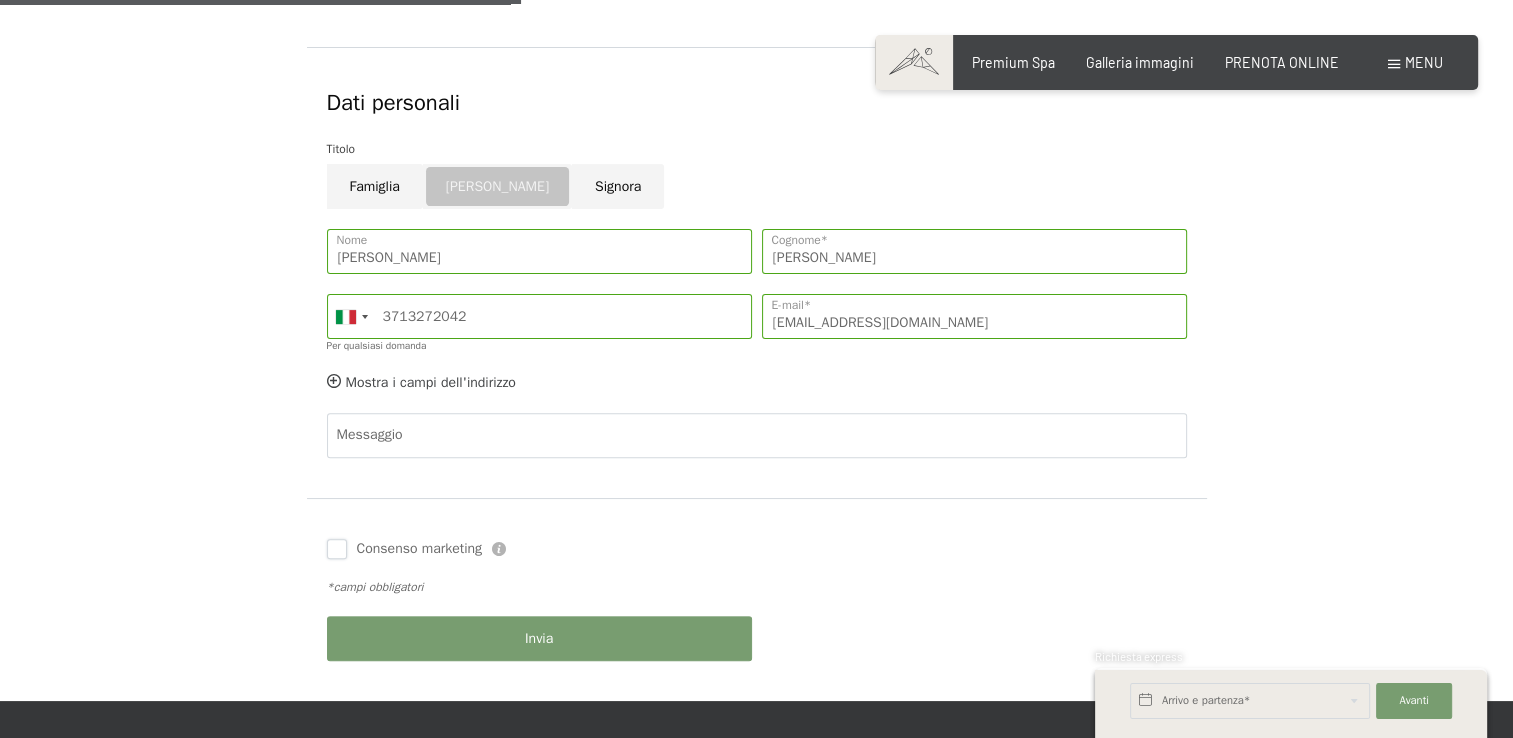 click on "Consenso marketing" at bounding box center (337, 549) 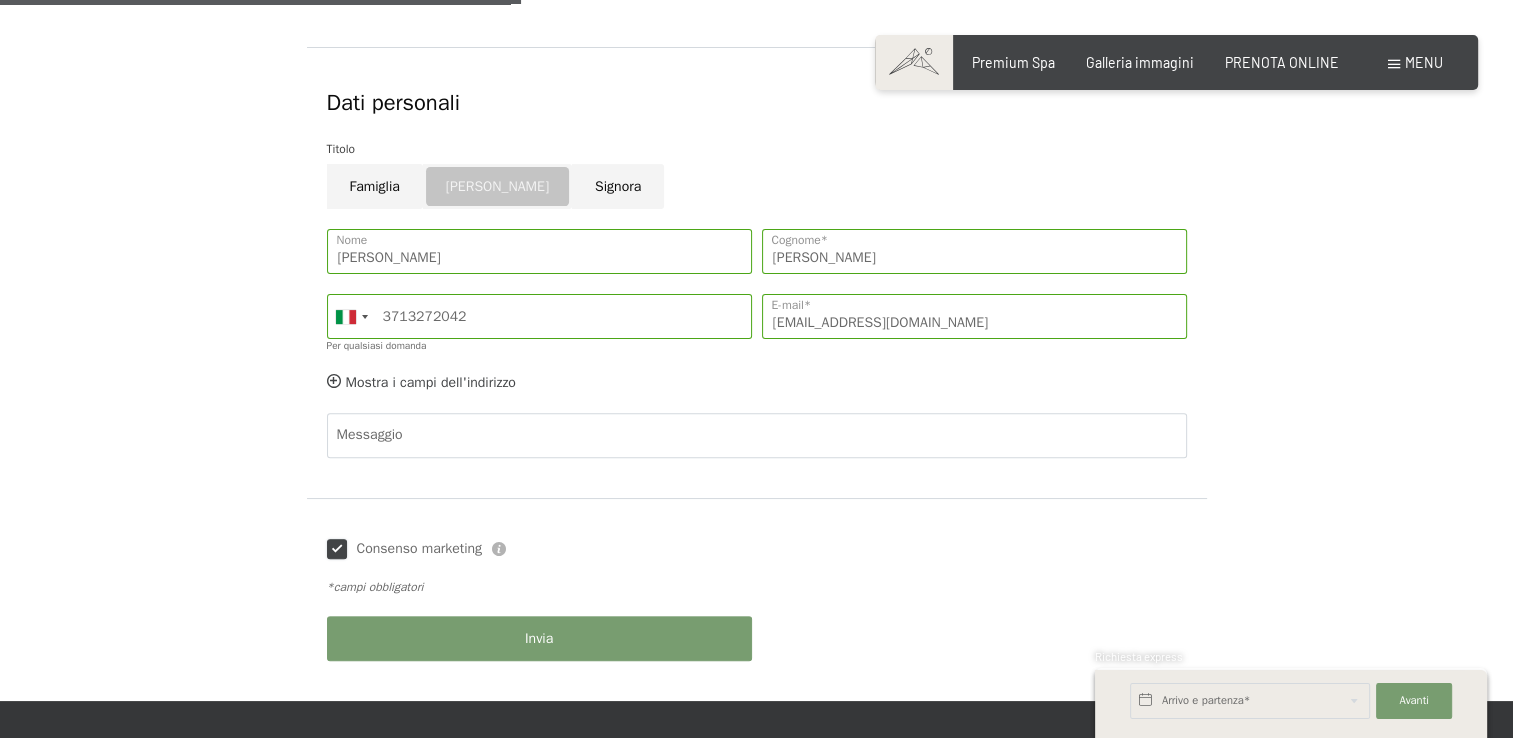 checkbox on "true" 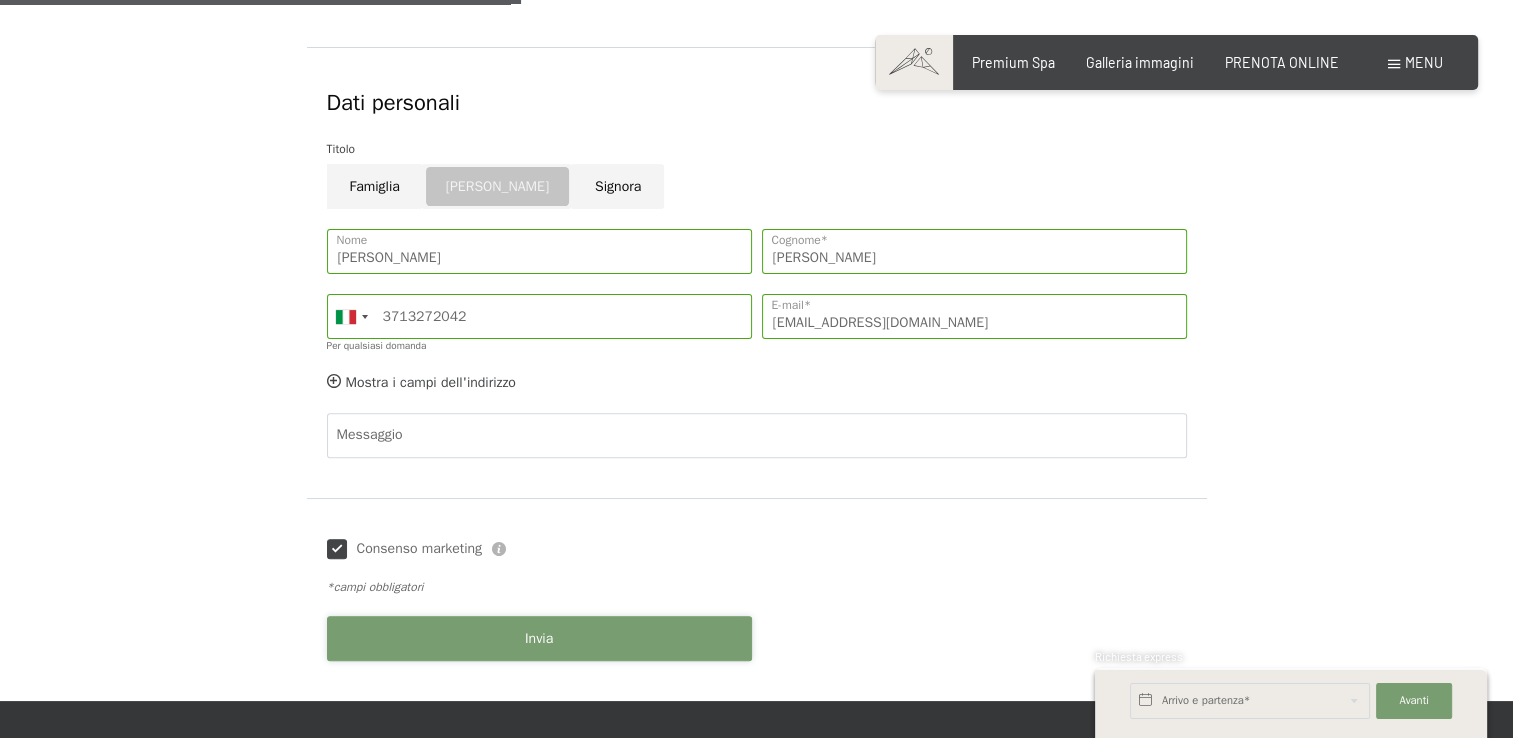 click on "Invia" at bounding box center [539, 638] 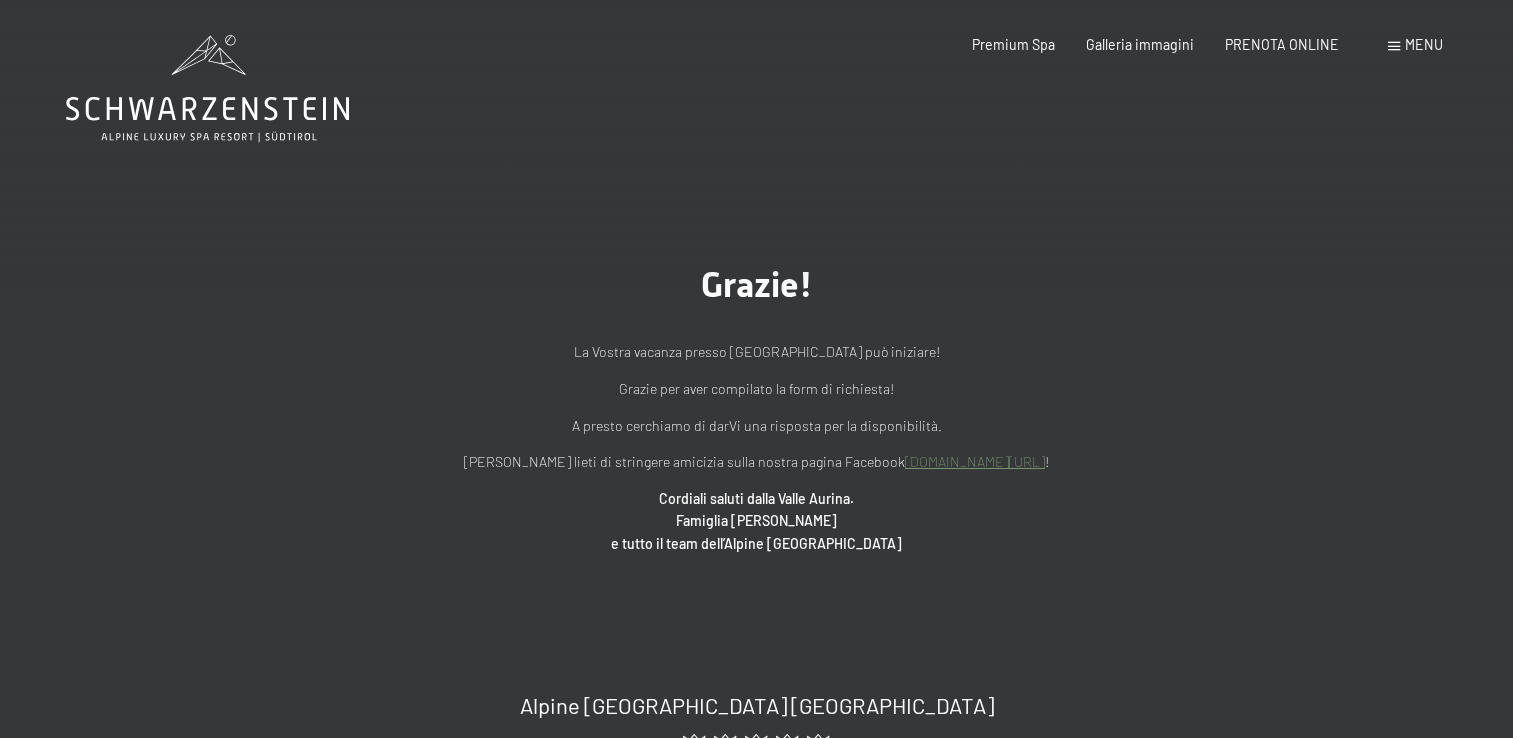 scroll, scrollTop: 0, scrollLeft: 0, axis: both 